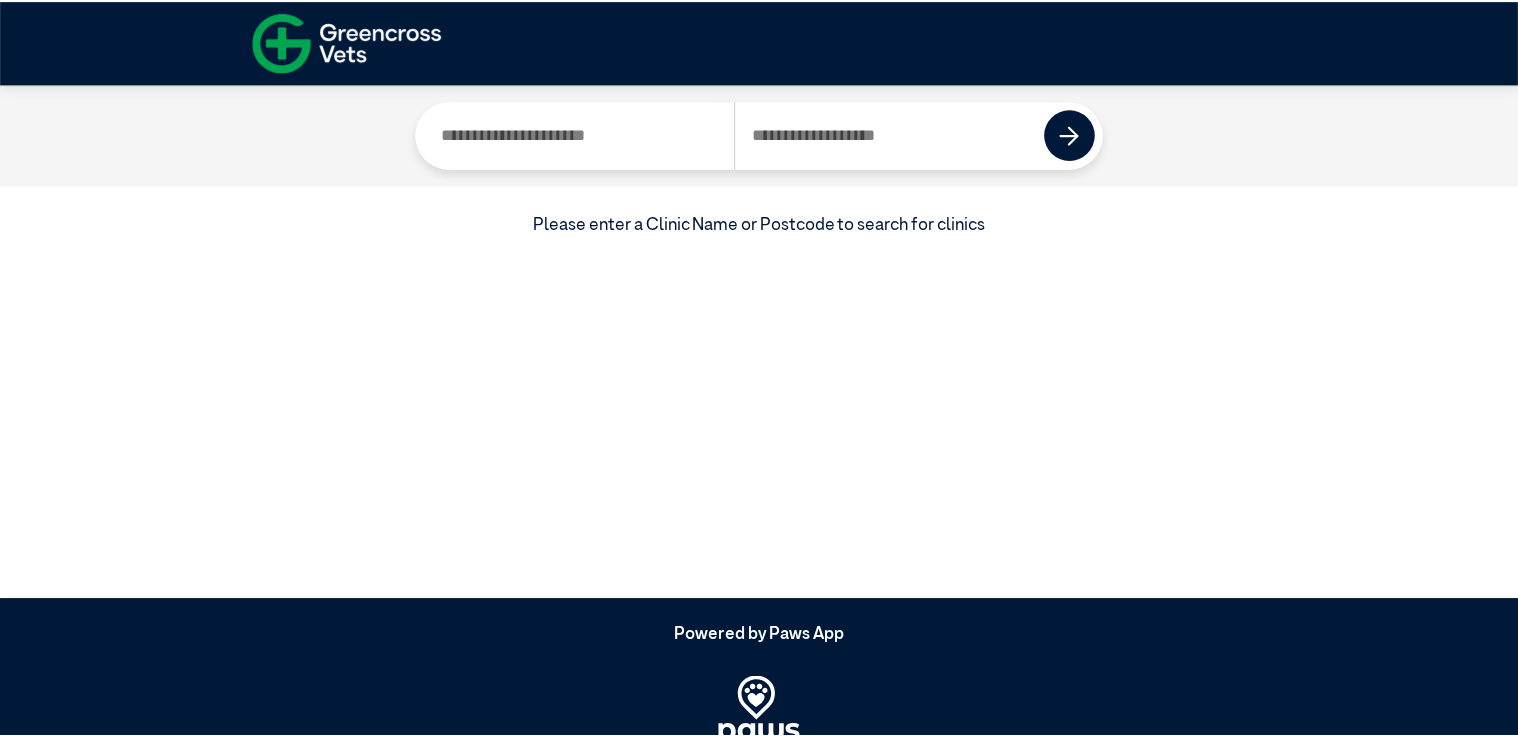 scroll, scrollTop: 0, scrollLeft: 0, axis: both 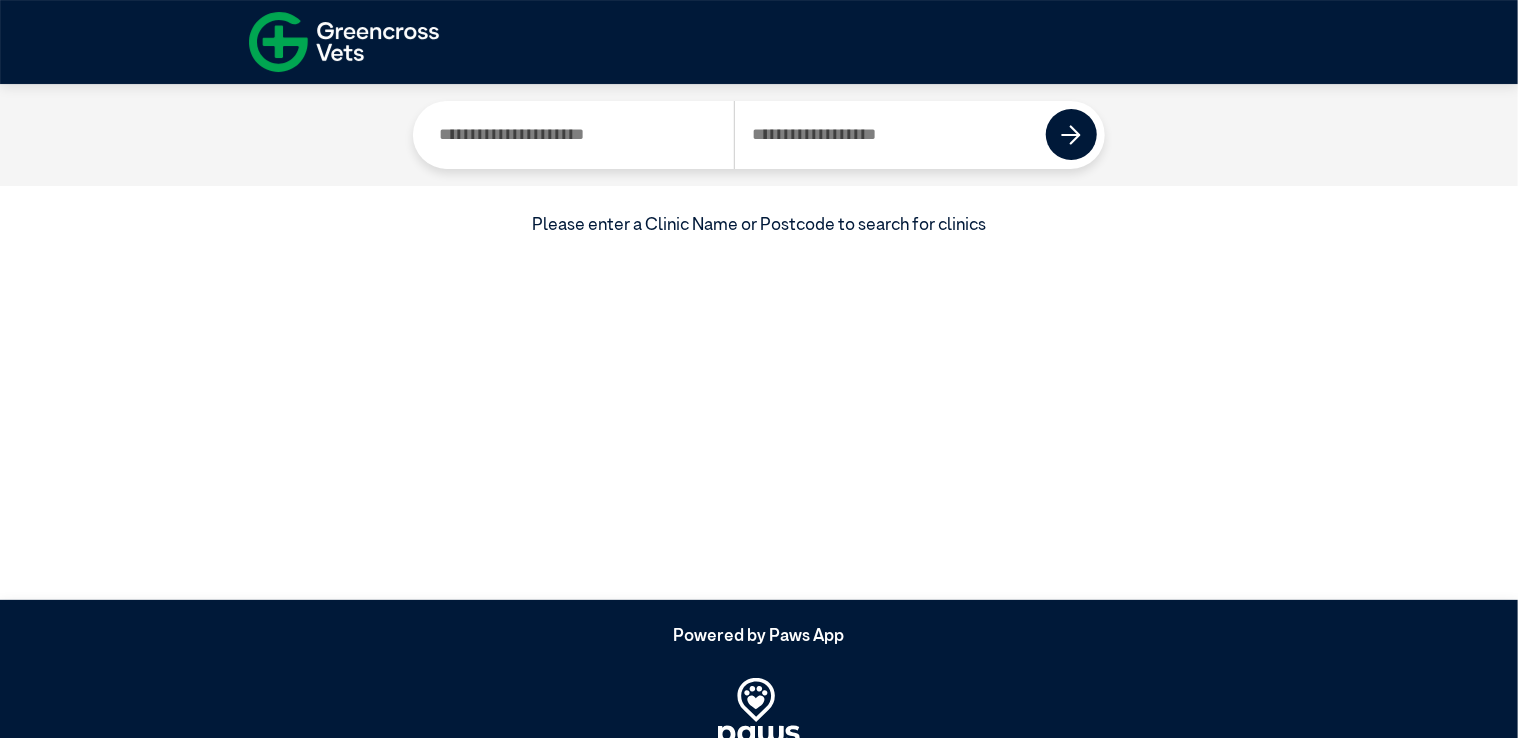 click at bounding box center [577, 135] 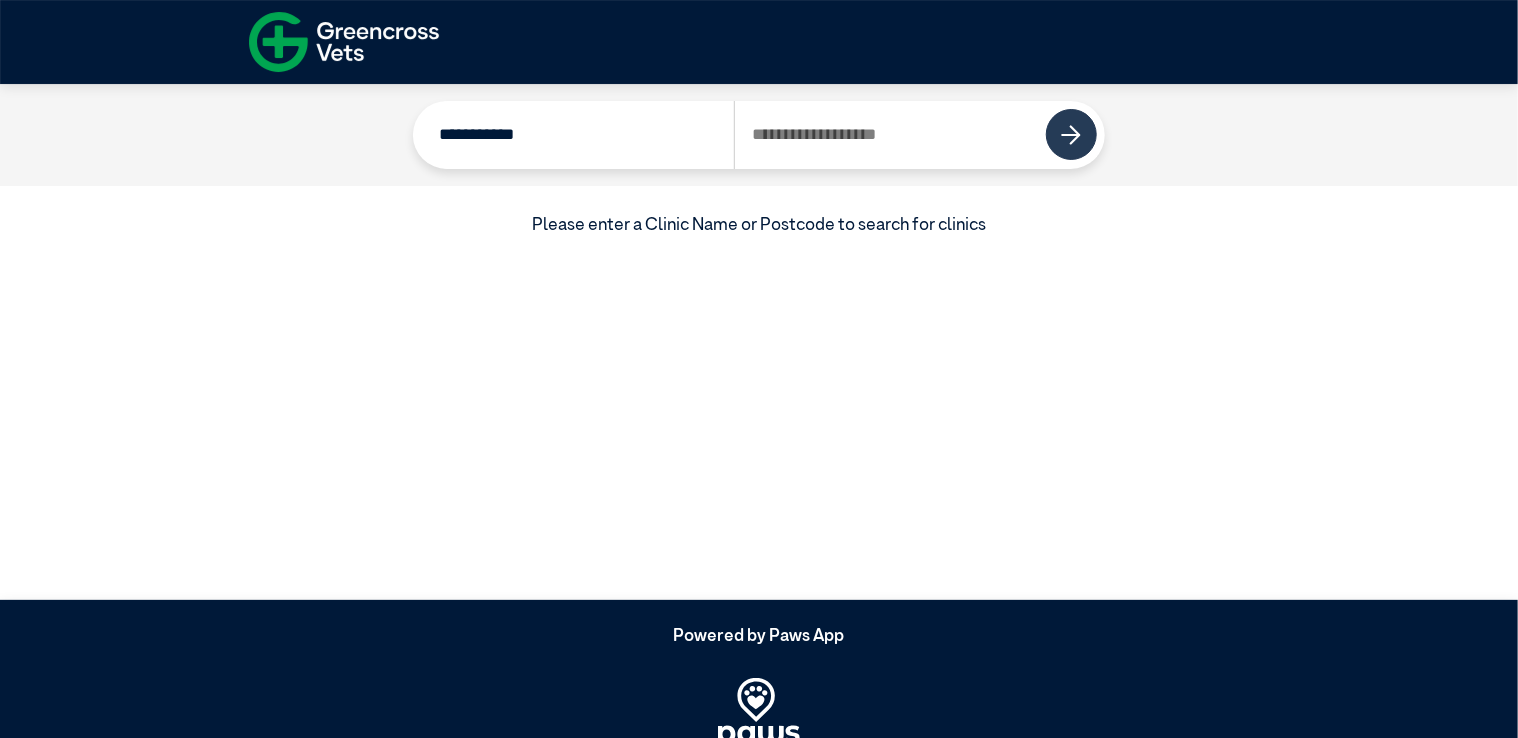 type on "**********" 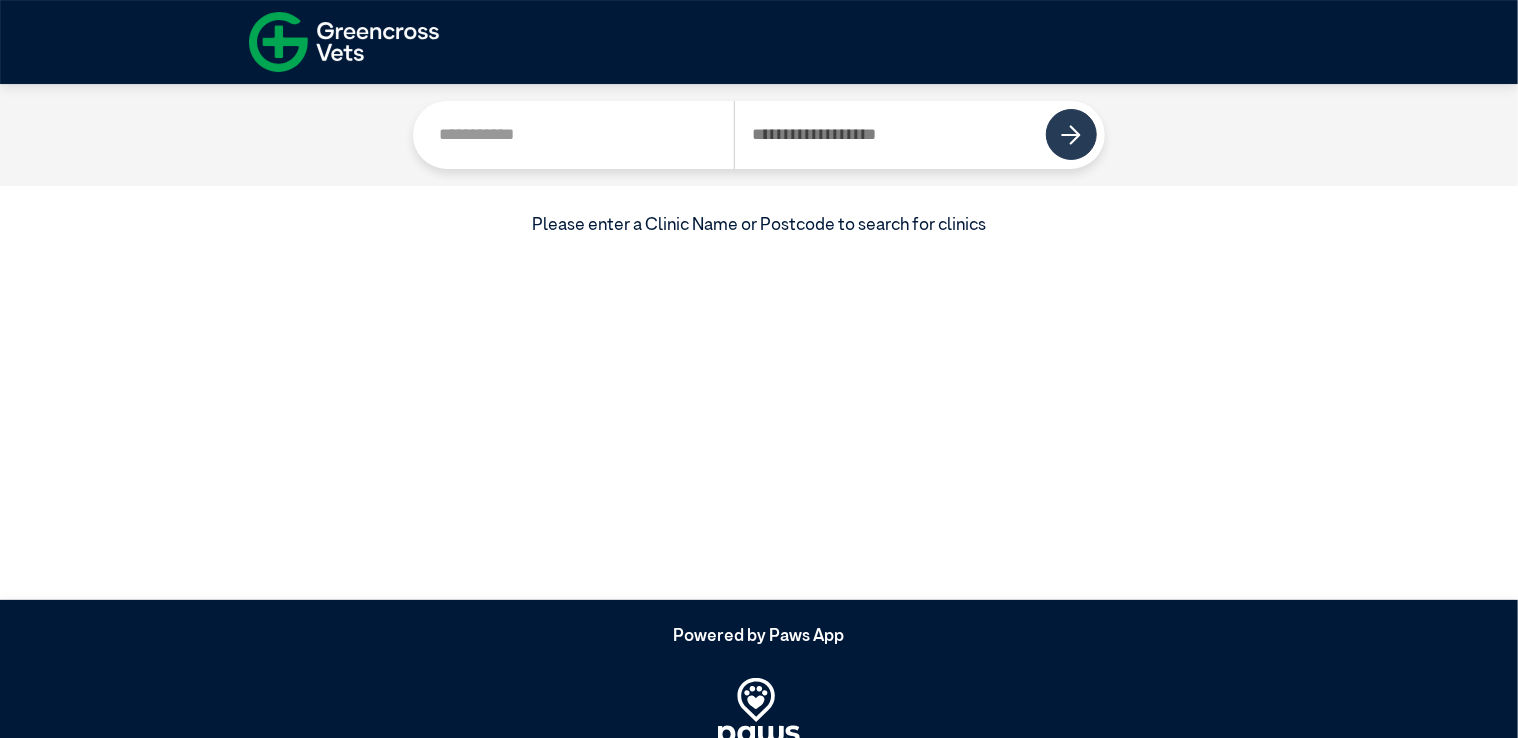 click at bounding box center (1071, 135) 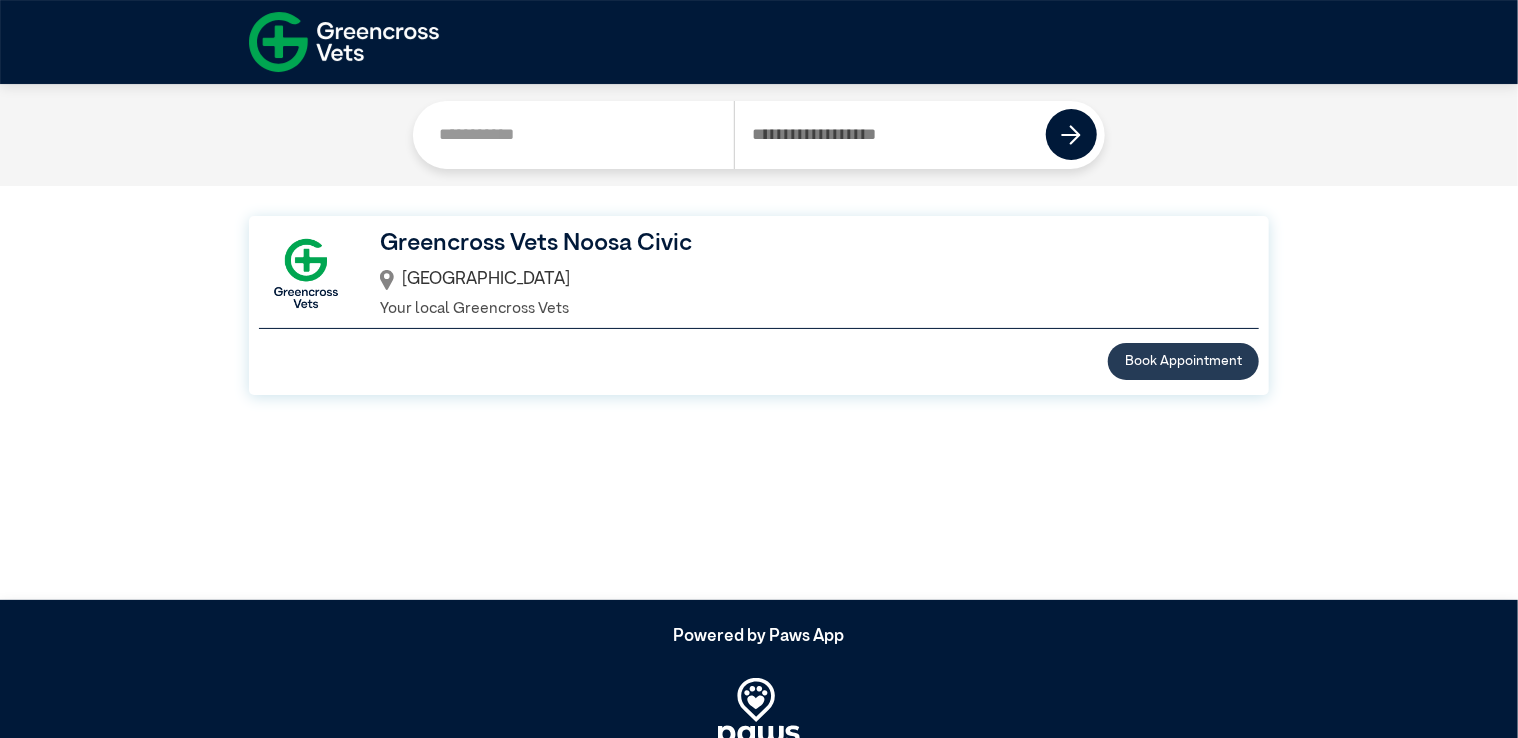 click on "Book Appointment" at bounding box center [1183, 361] 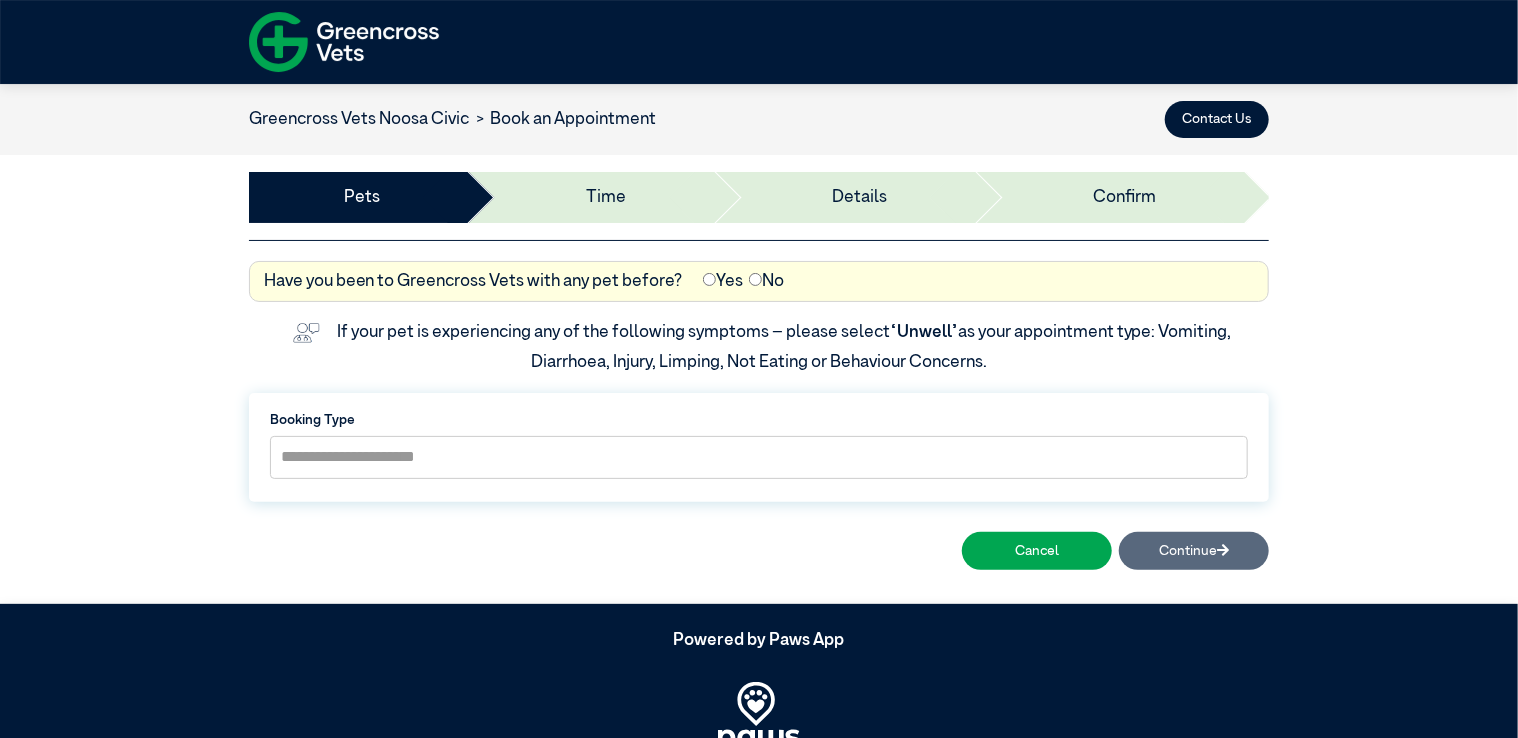 drag, startPoint x: 1000, startPoint y: 490, endPoint x: 564, endPoint y: 460, distance: 437.03088 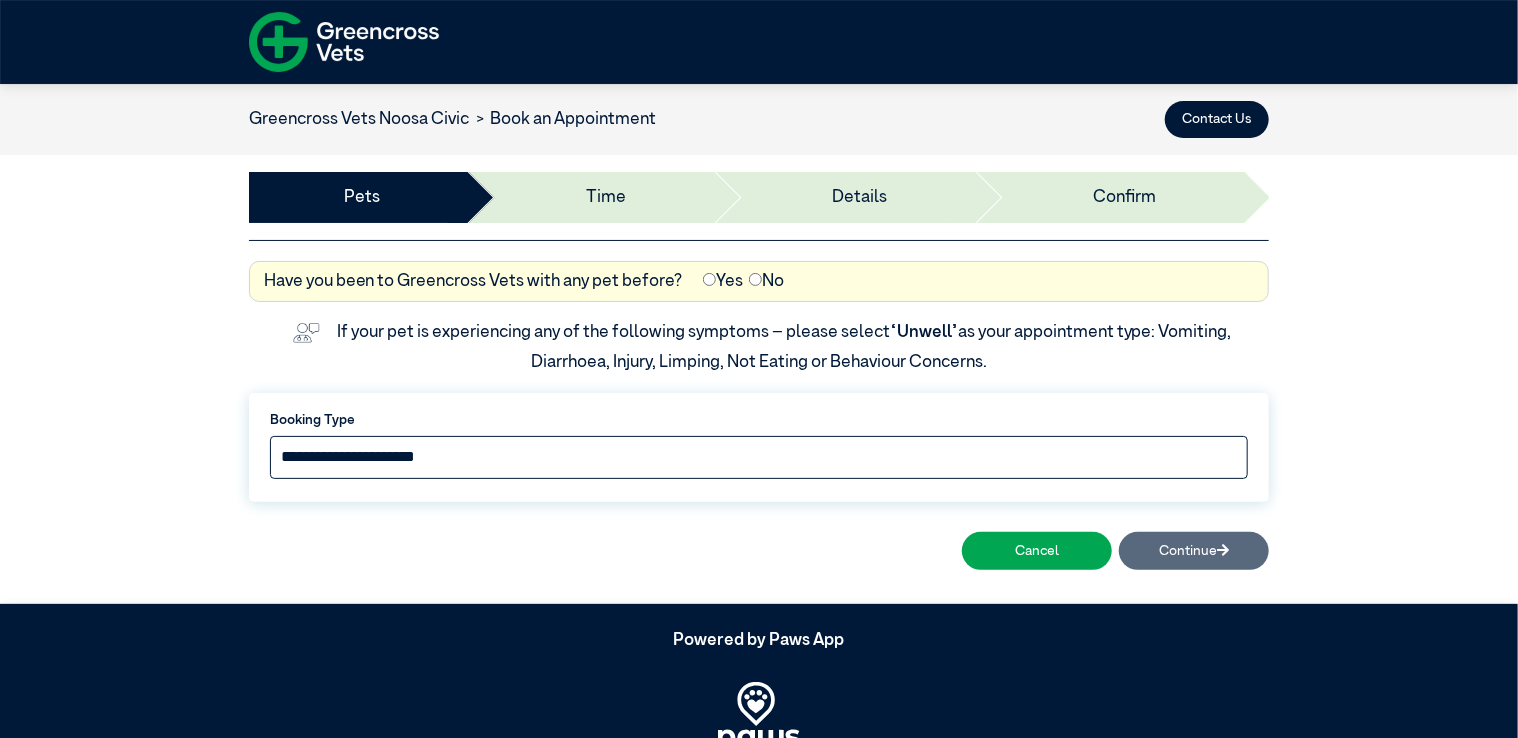 click on "**********" at bounding box center [759, 457] 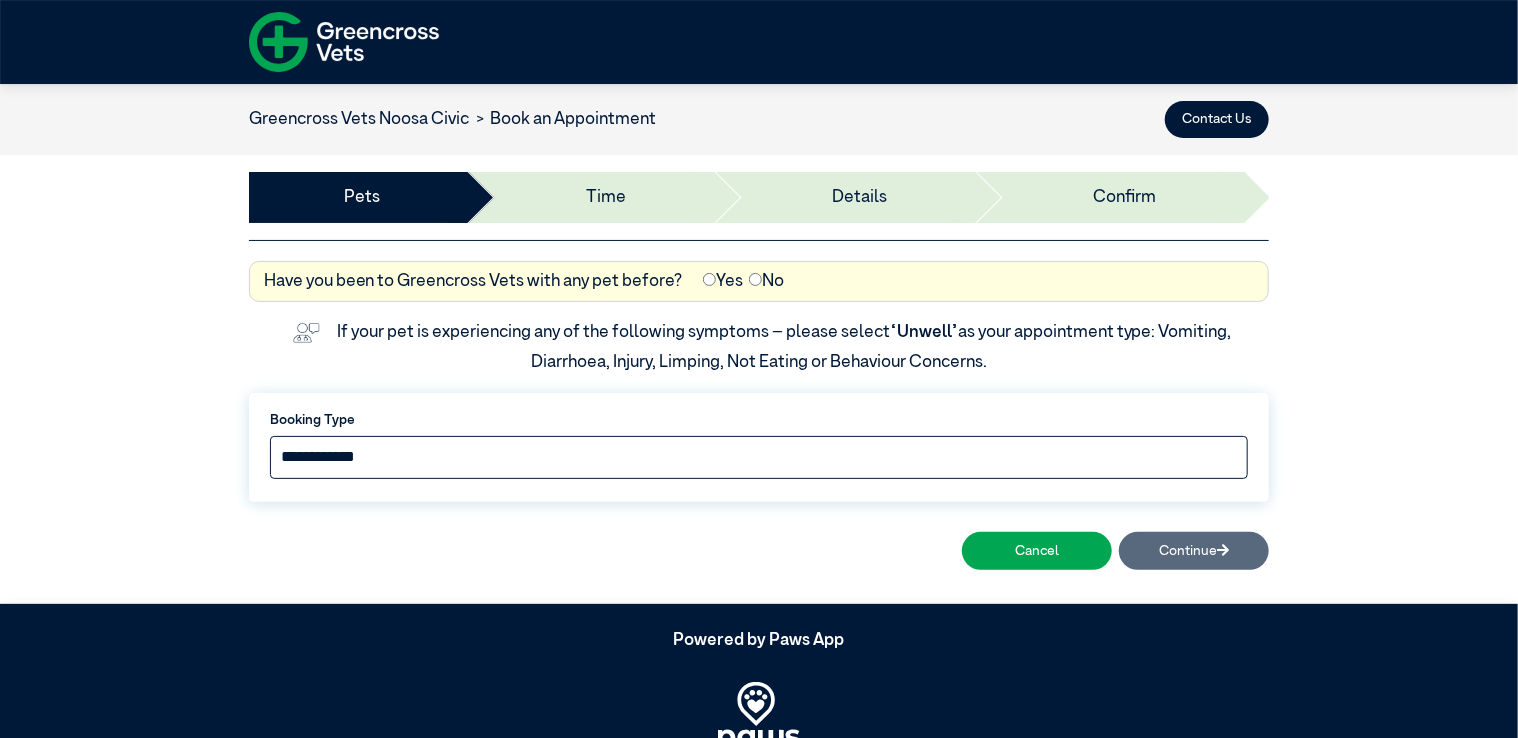 click on "**********" at bounding box center [759, 457] 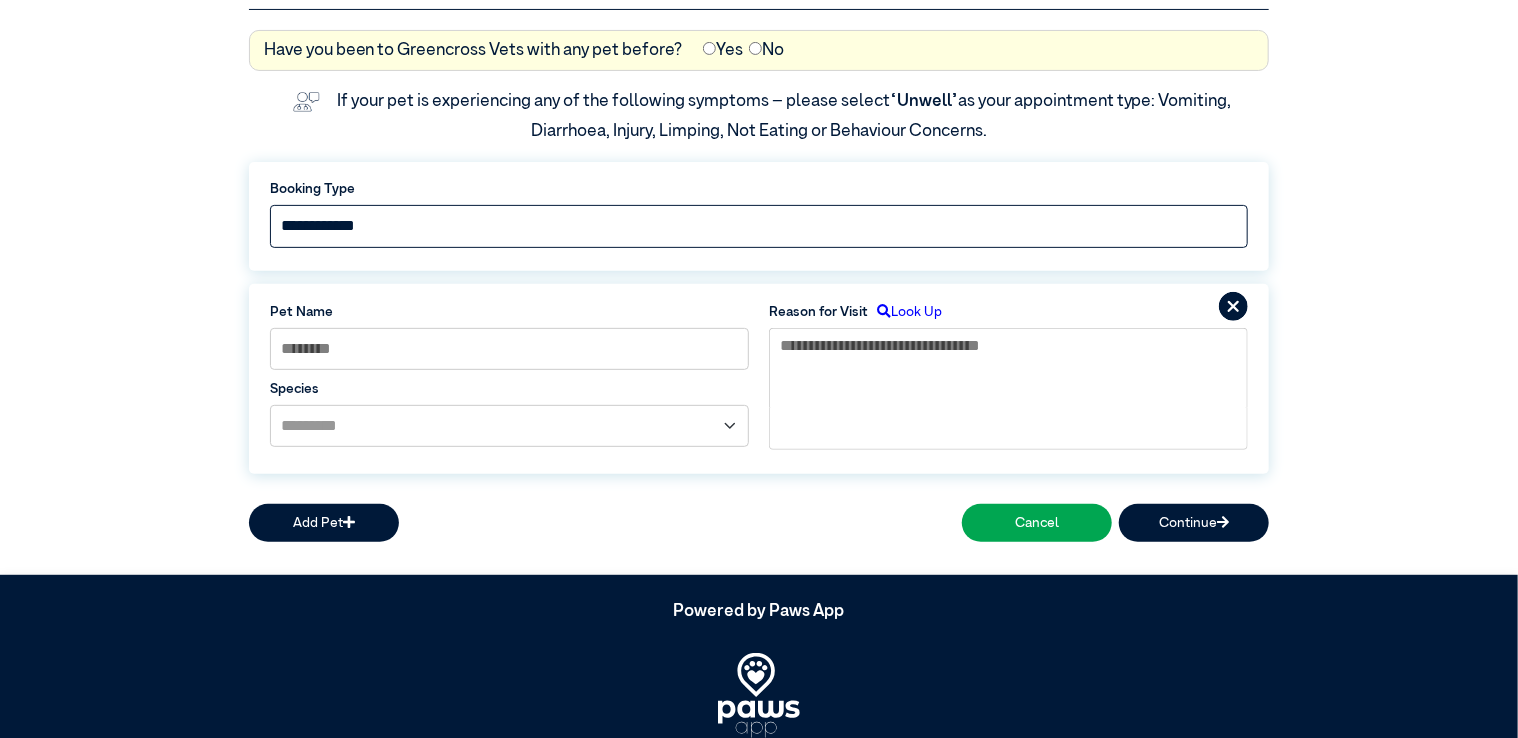 scroll, scrollTop: 296, scrollLeft: 0, axis: vertical 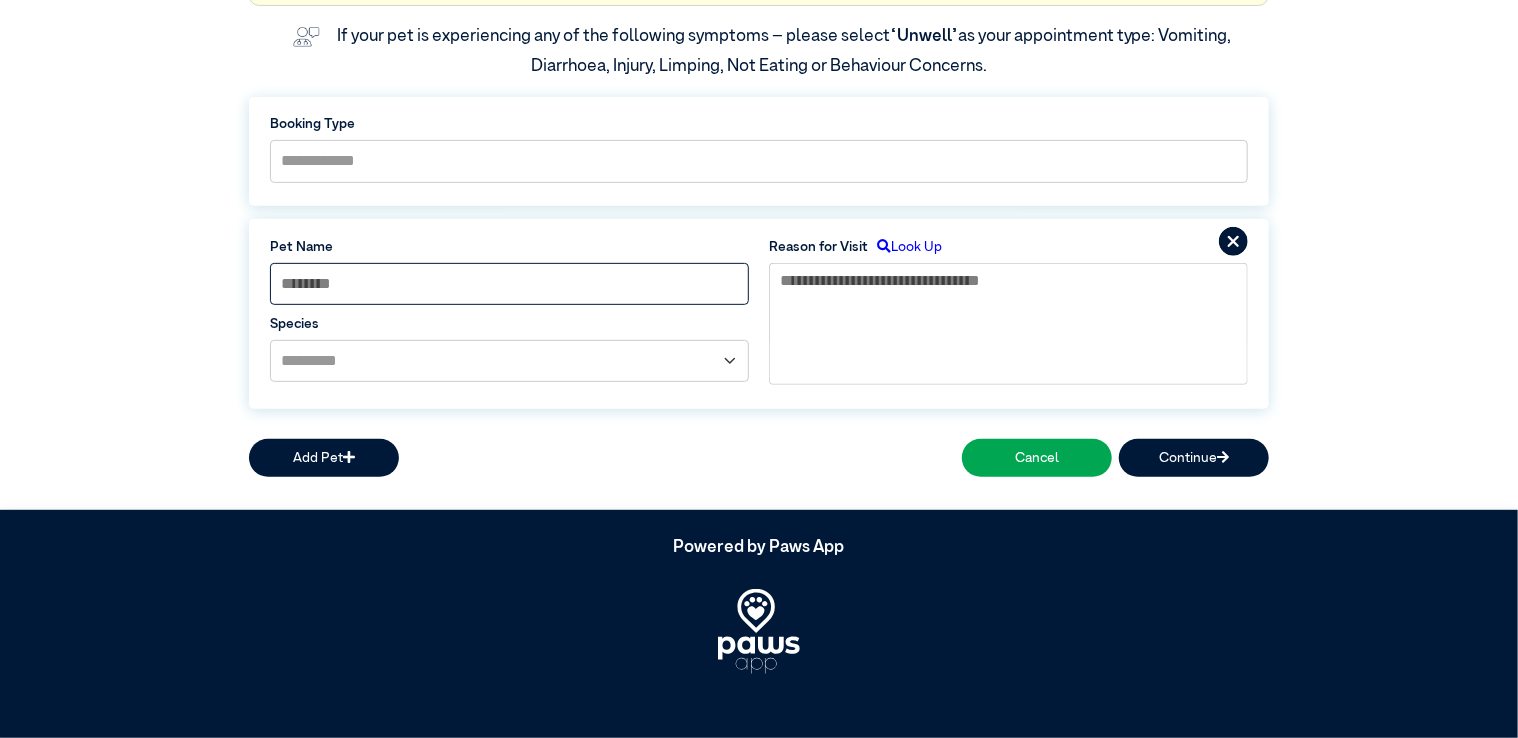 click at bounding box center [509, 284] 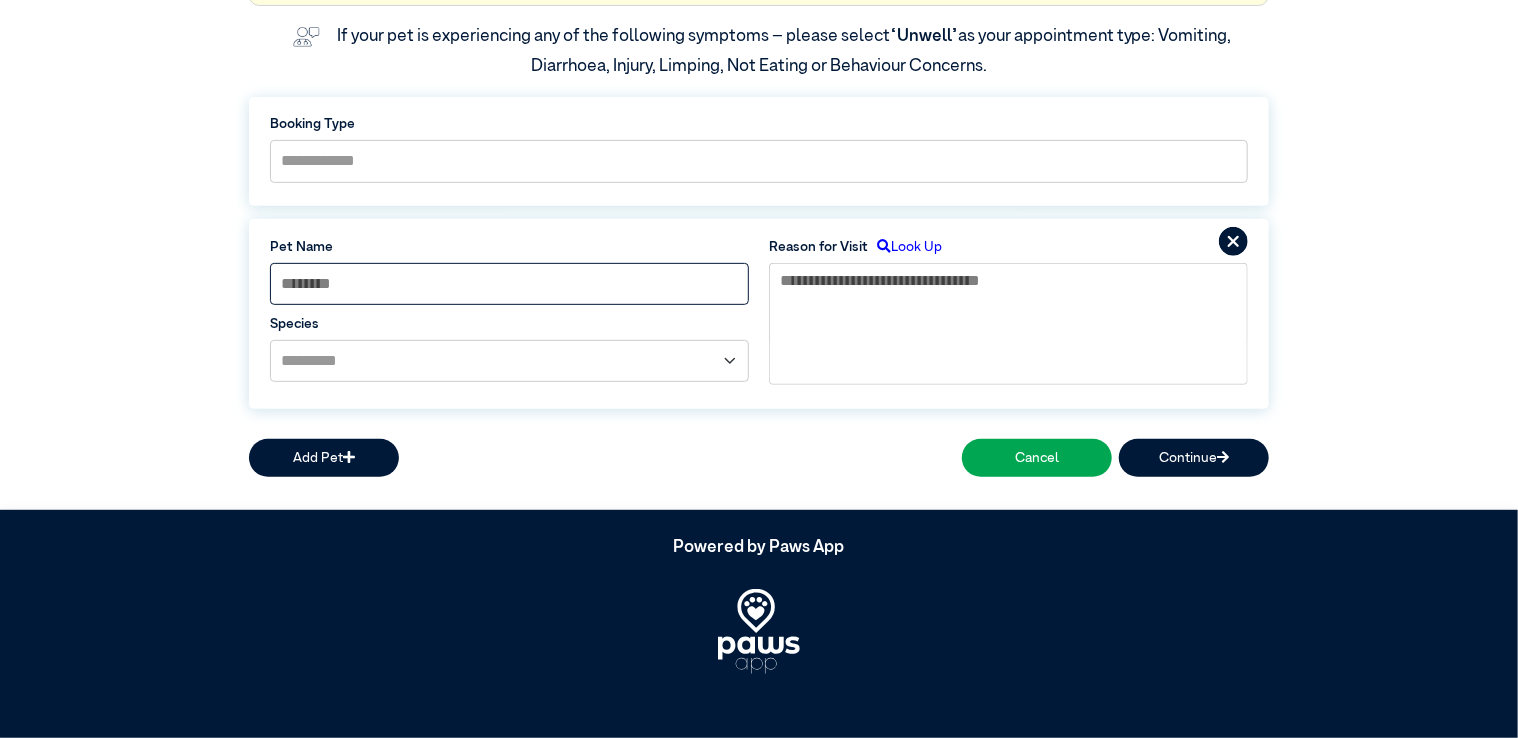 type on "*" 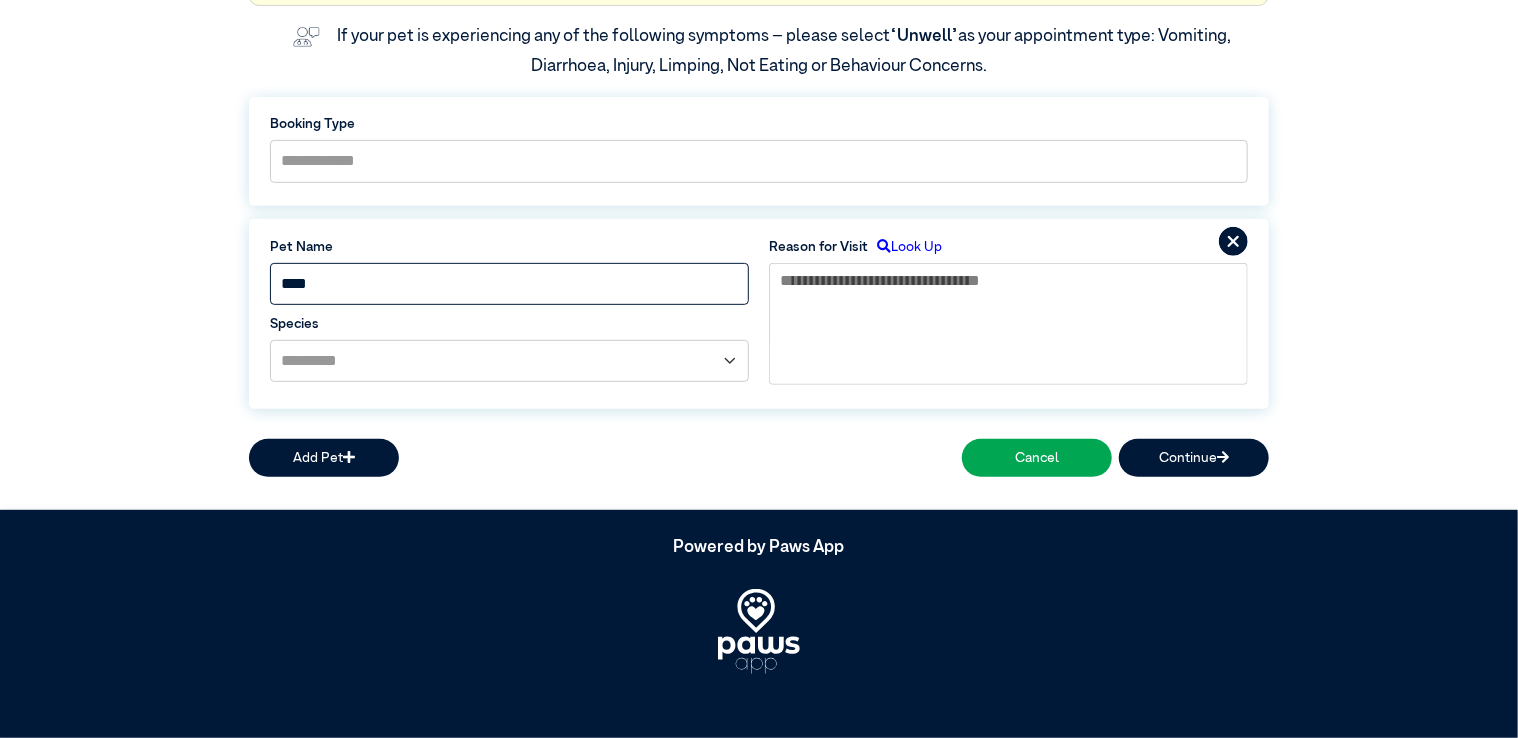 type on "****" 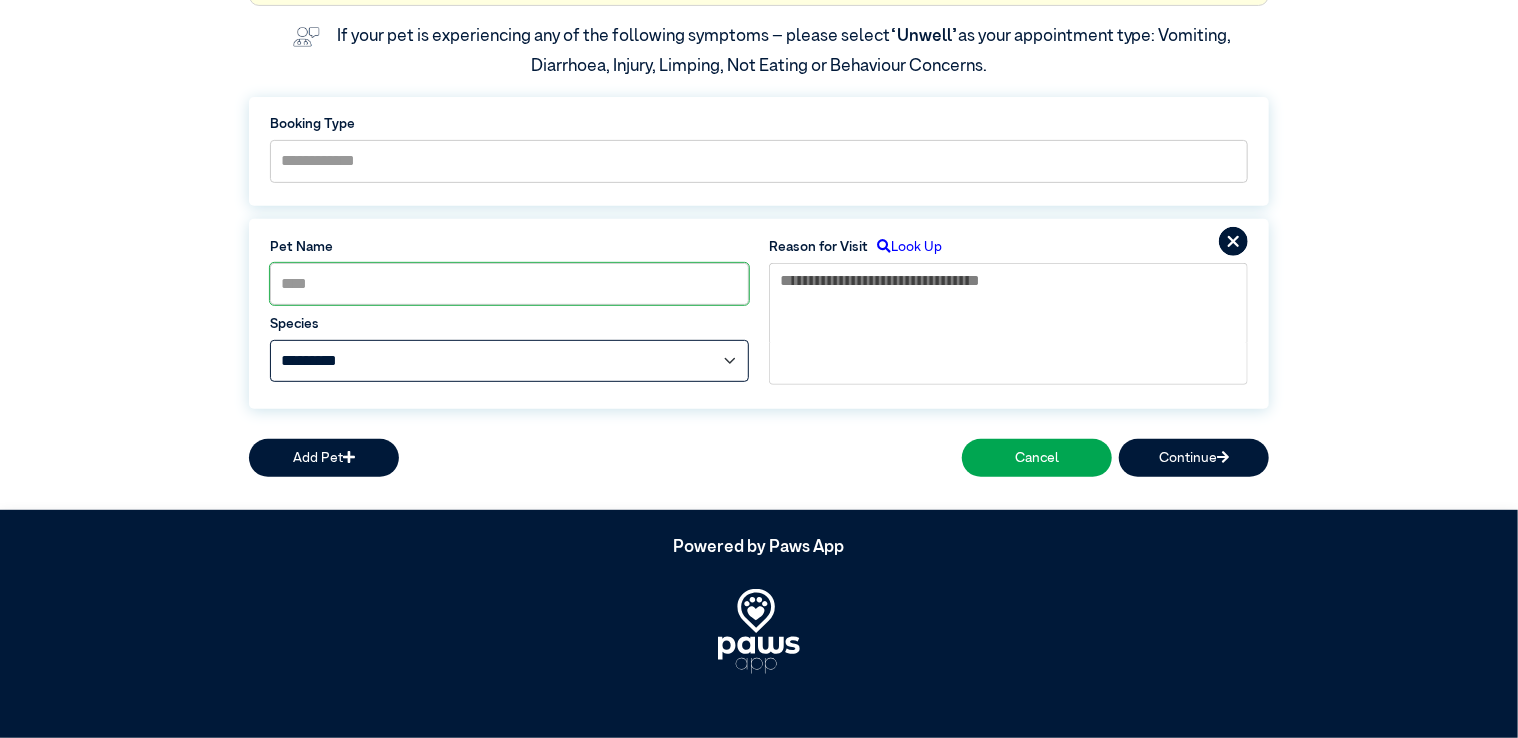 click on "**********" at bounding box center [509, 361] 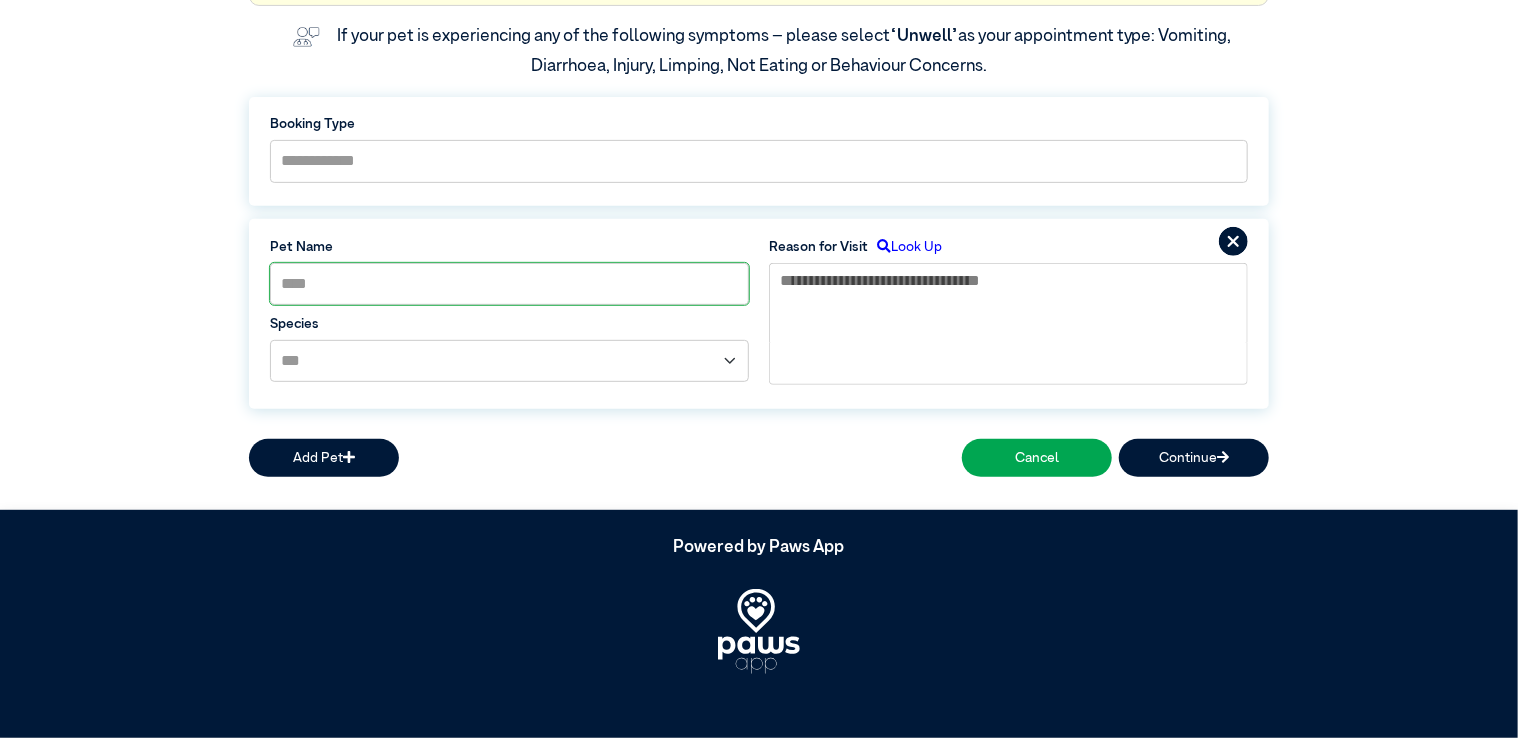 click on "Look Up" at bounding box center [905, 247] 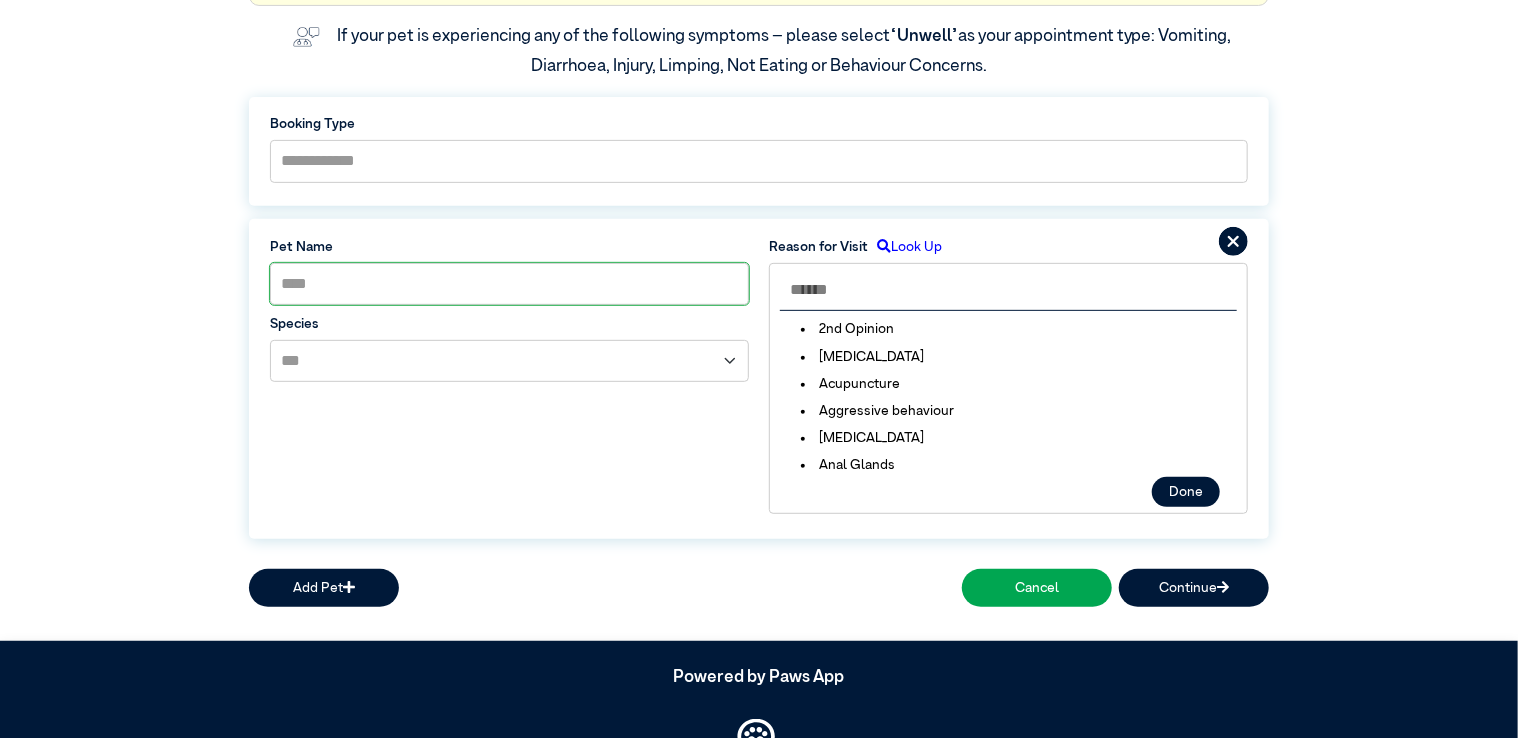 click at bounding box center [1008, 290] 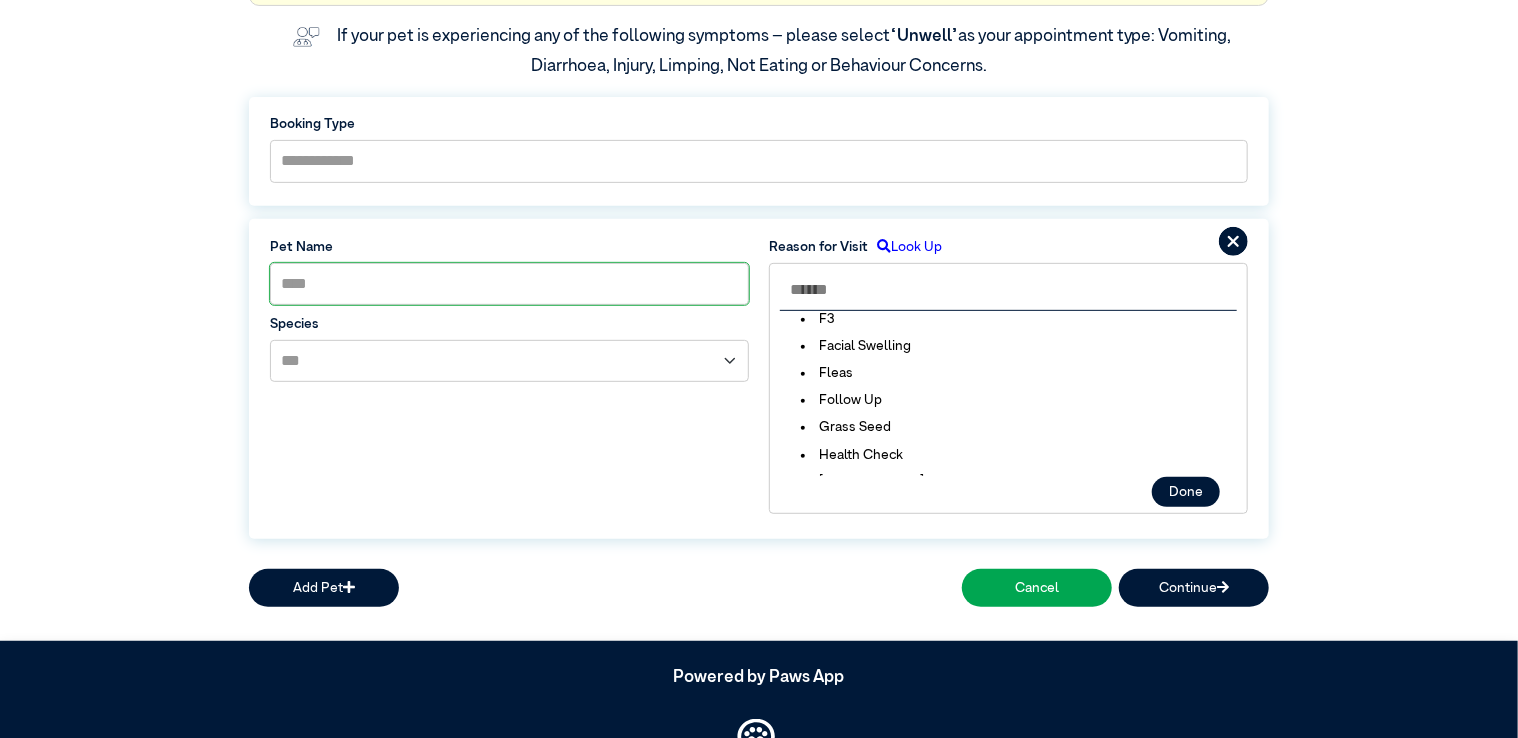scroll, scrollTop: 1714, scrollLeft: 0, axis: vertical 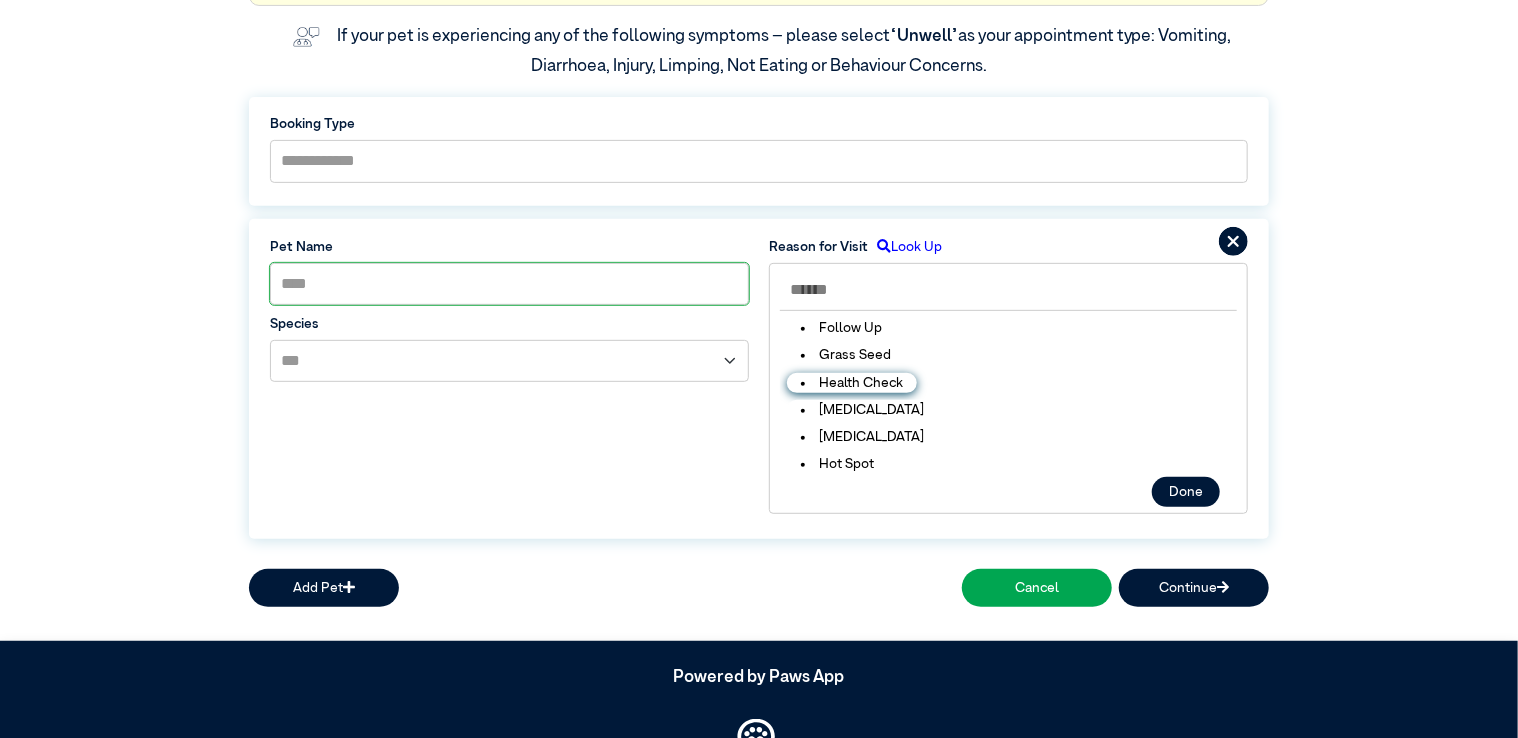 click on "Health Check" at bounding box center [852, 383] 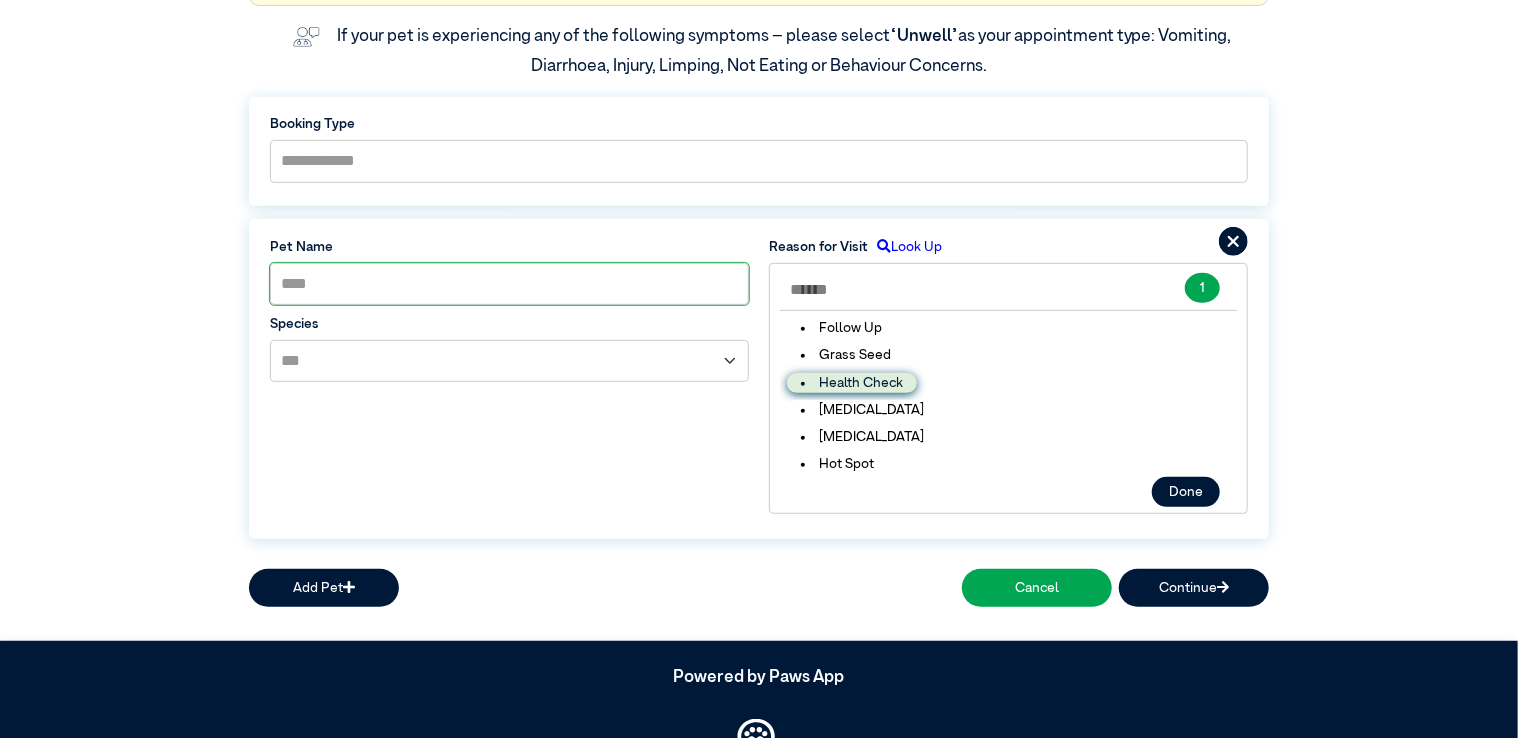 click on "Health Check" at bounding box center (852, 383) 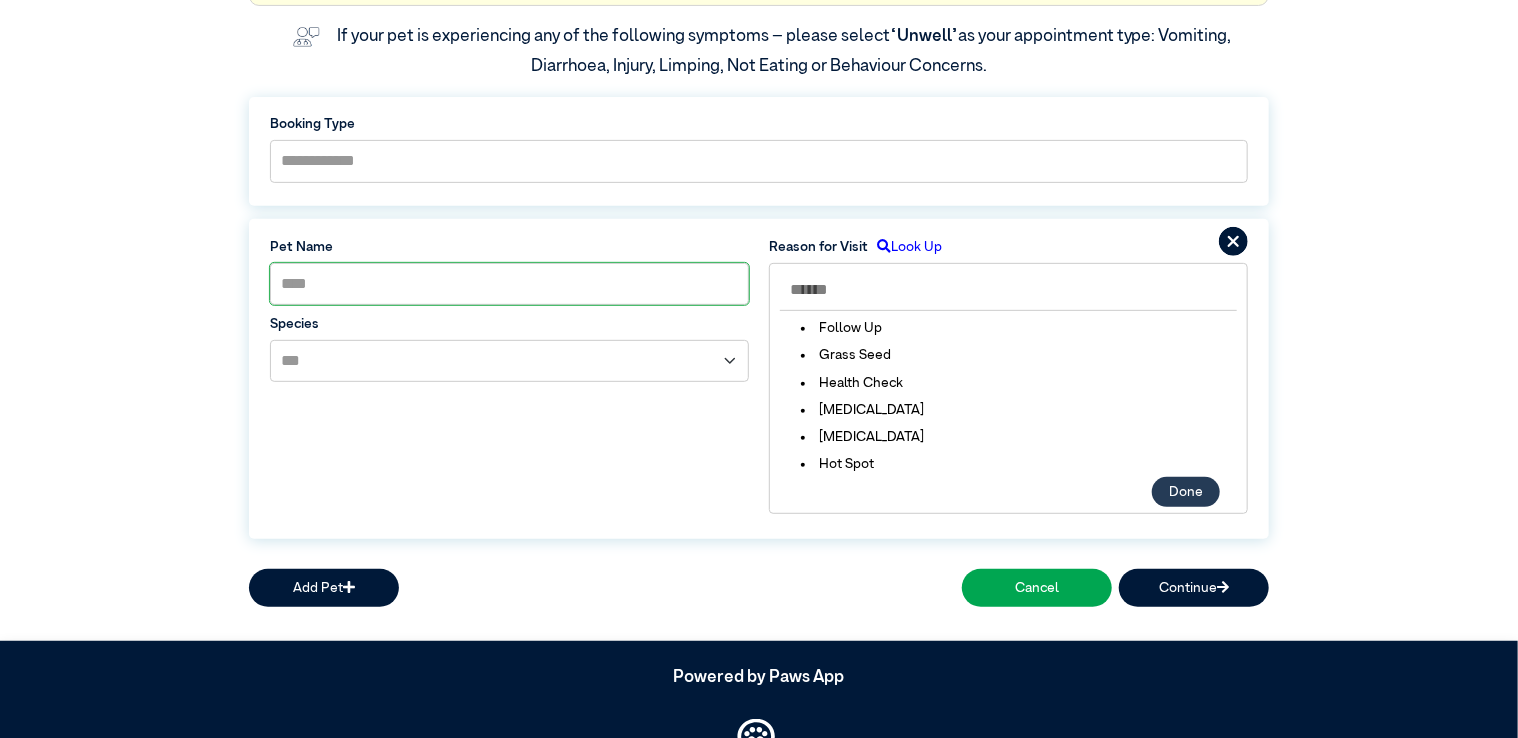 click on "Done" at bounding box center [1186, 492] 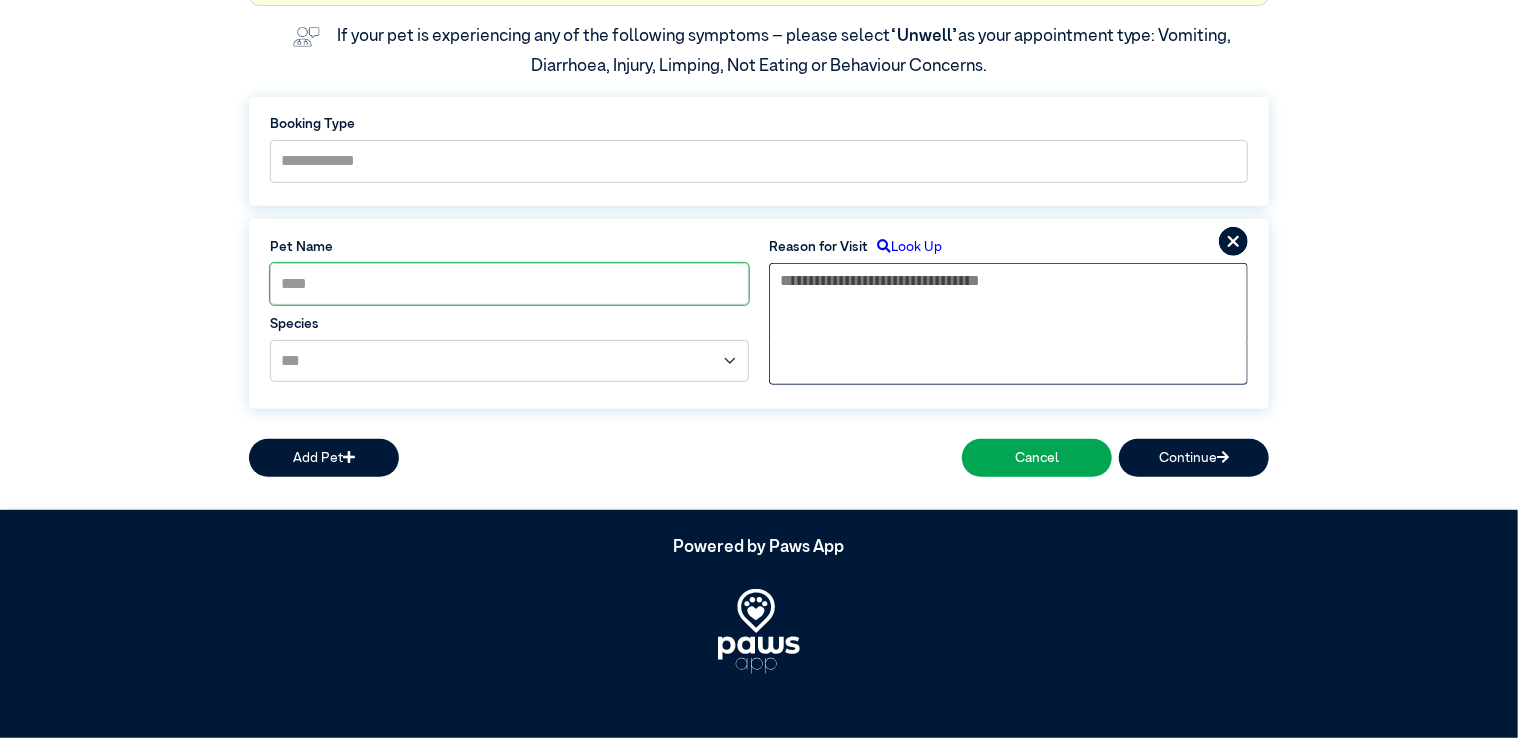 click at bounding box center [1008, 303] 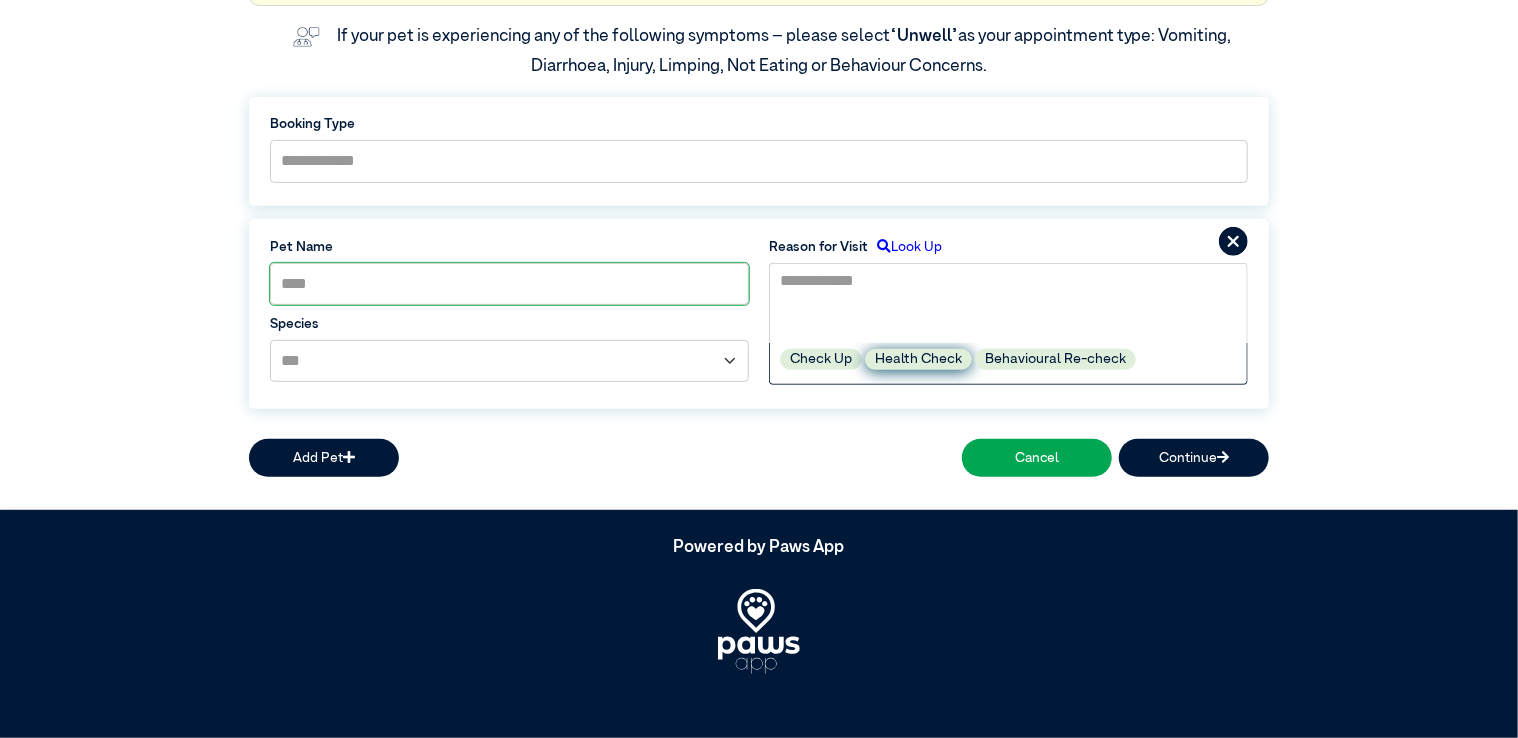 click on "Health Check" at bounding box center (918, 359) 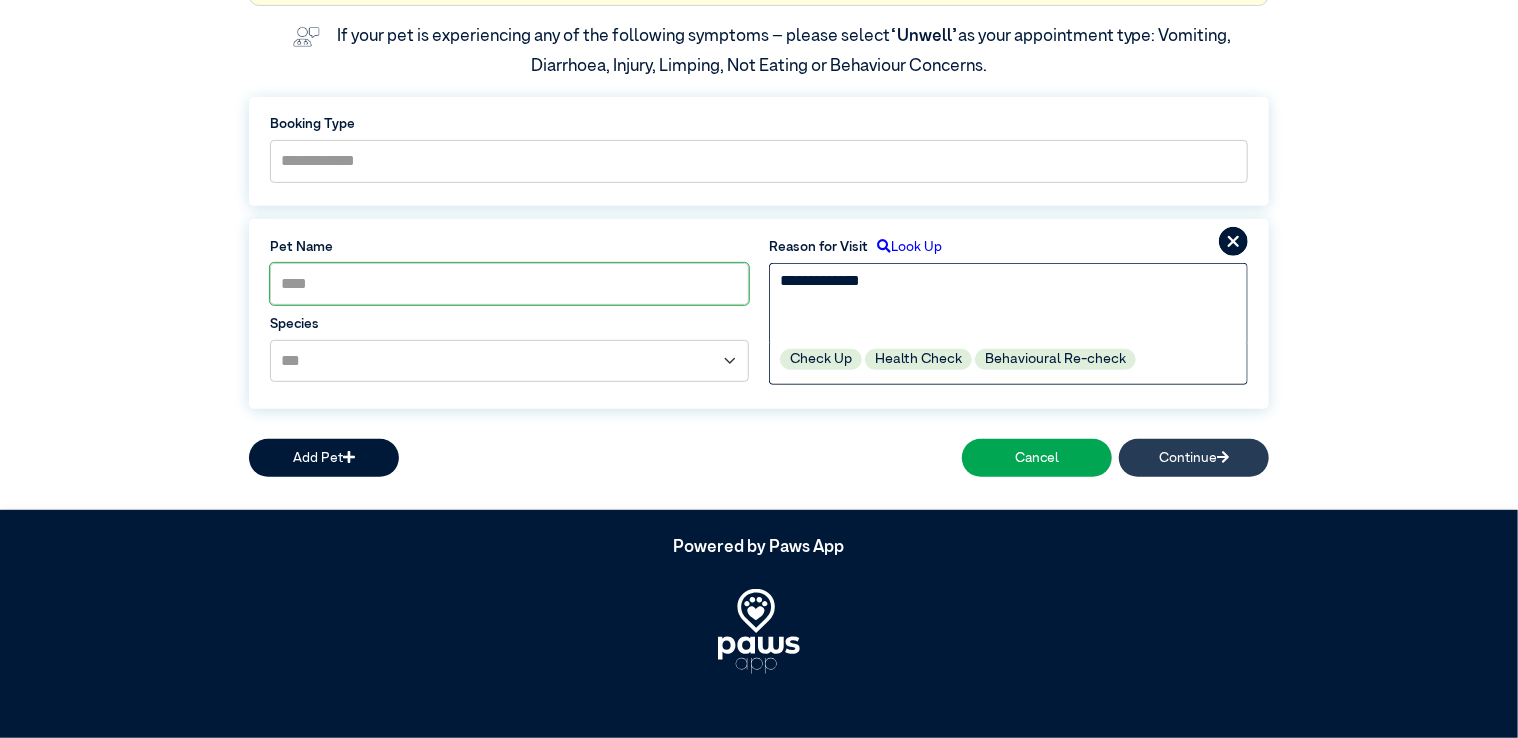 type on "**********" 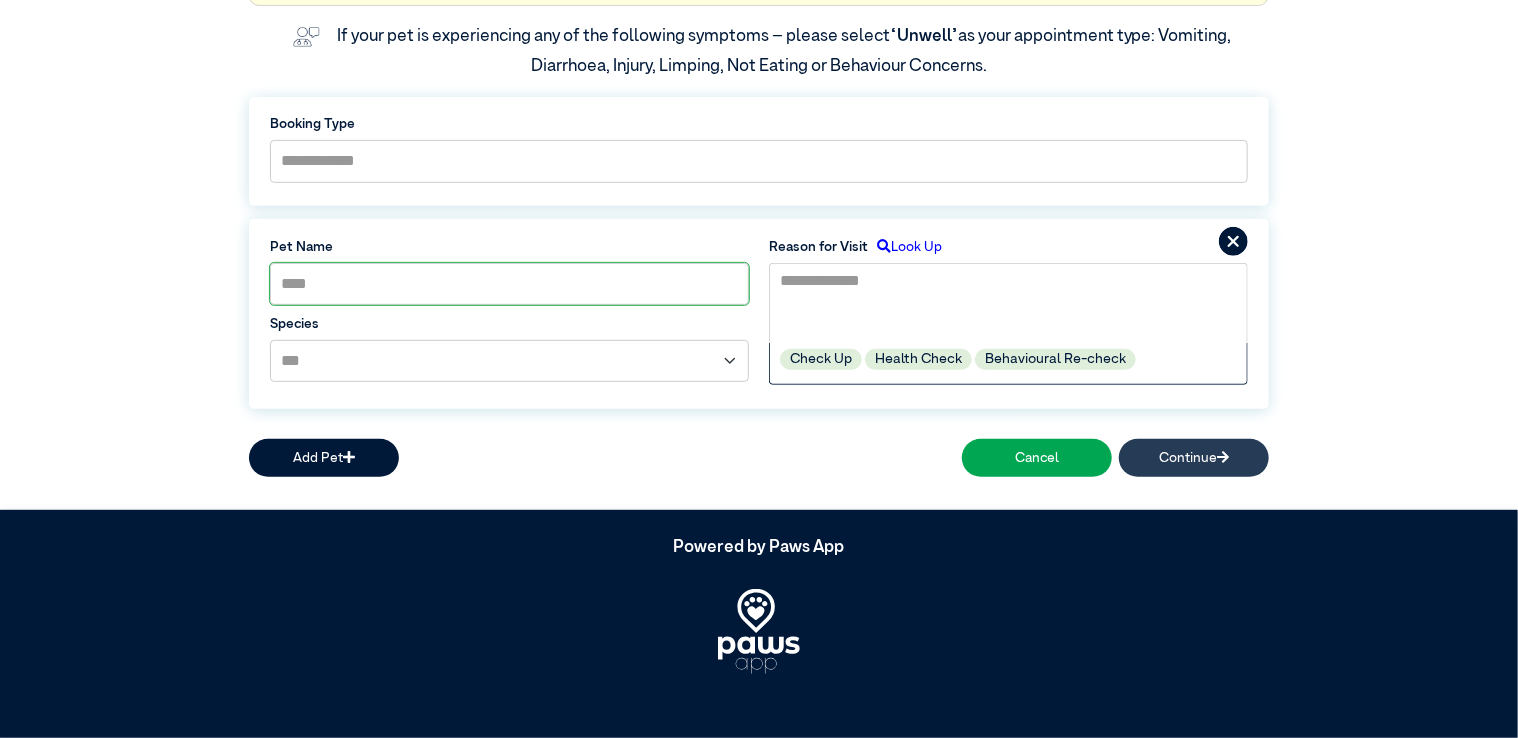 click on "Continue" at bounding box center [1194, 457] 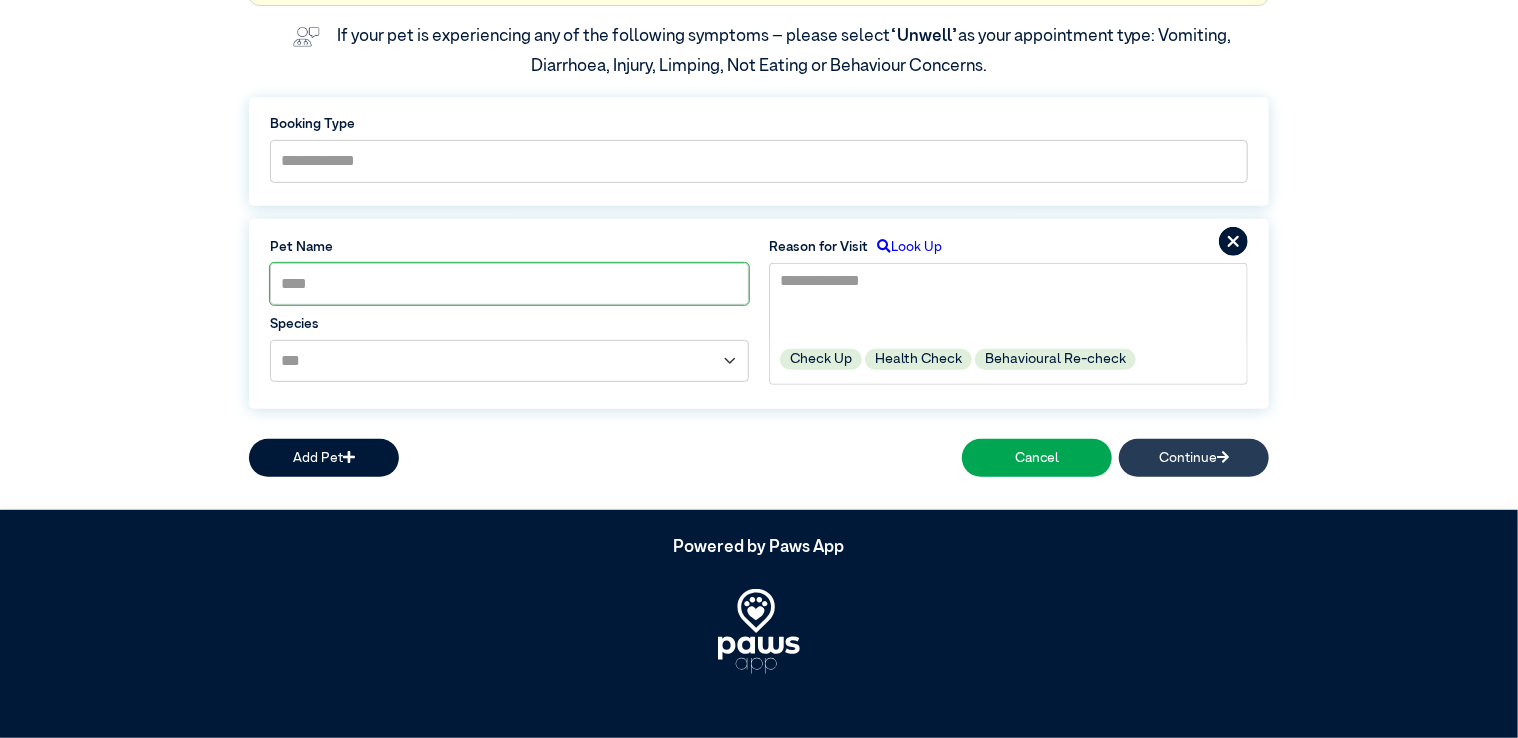 scroll, scrollTop: 276, scrollLeft: 0, axis: vertical 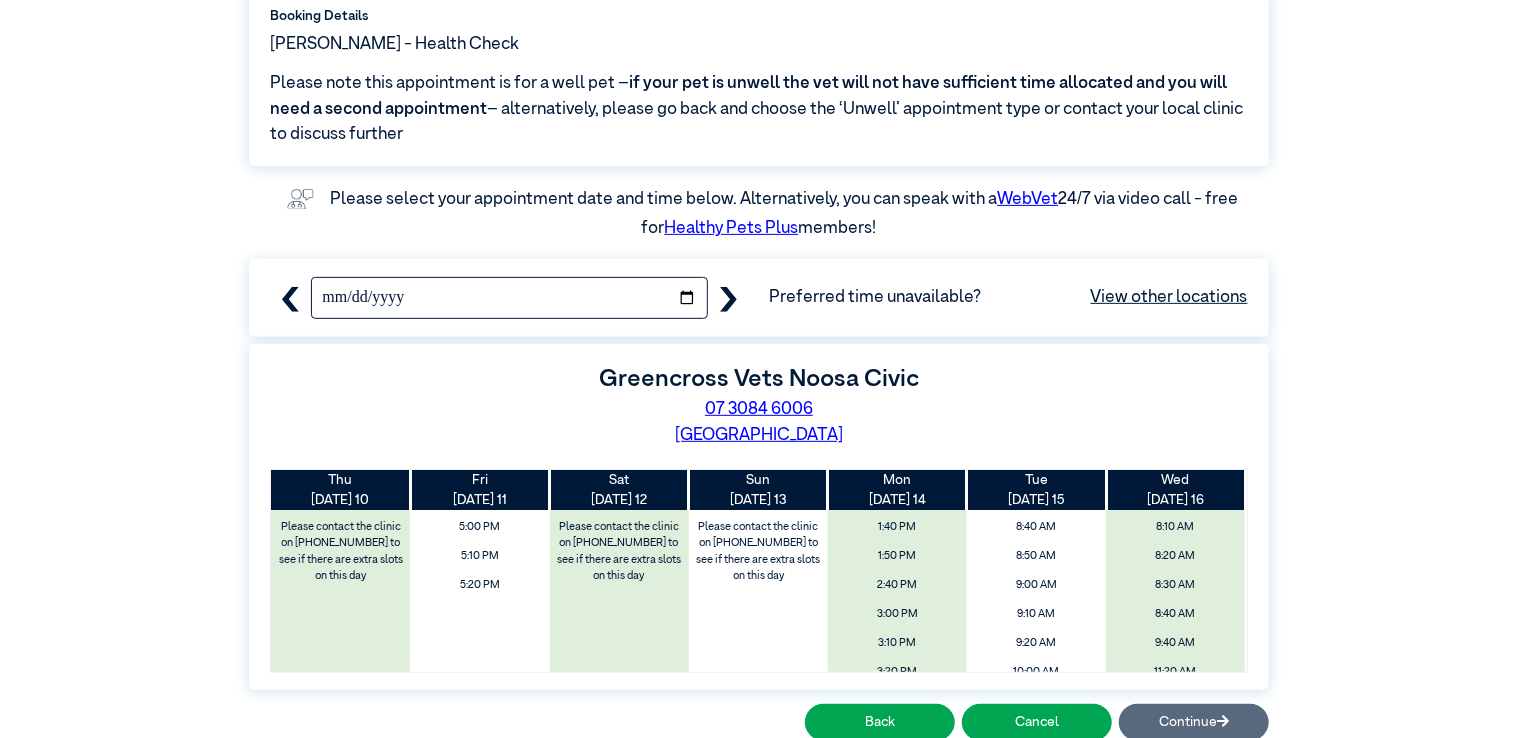 click on "**********" at bounding box center [509, 298] 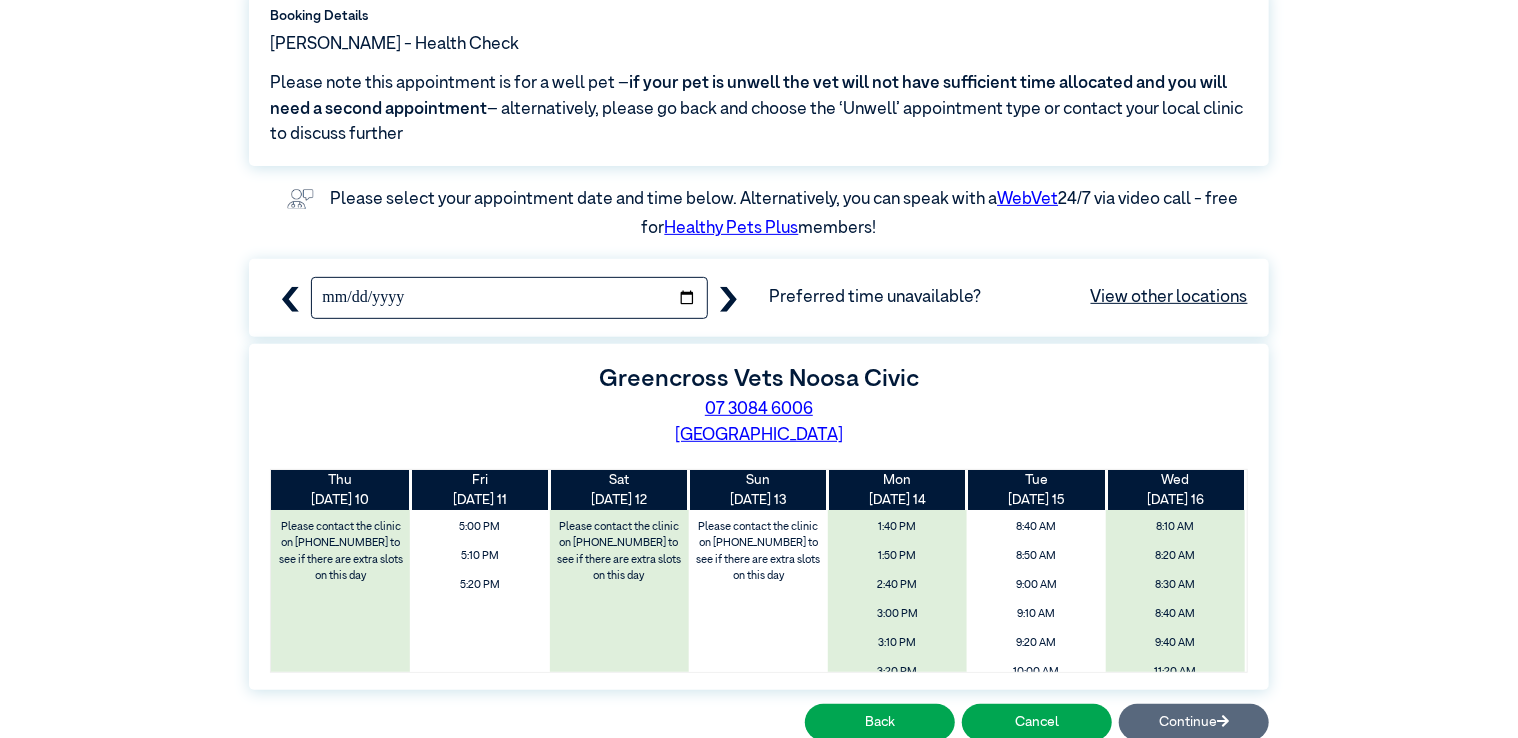 type on "**********" 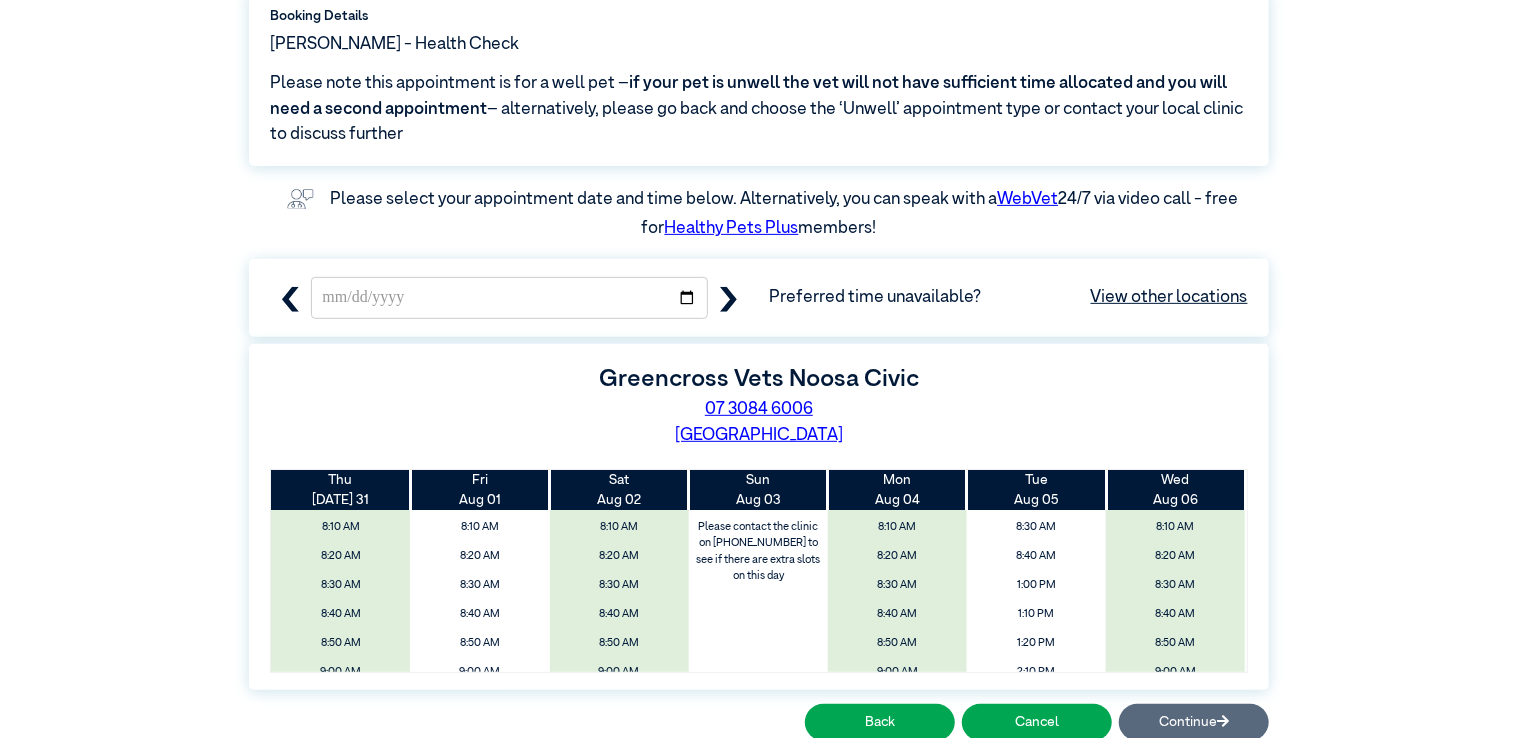 drag, startPoint x: 1517, startPoint y: 582, endPoint x: 1520, endPoint y: 598, distance: 16.27882 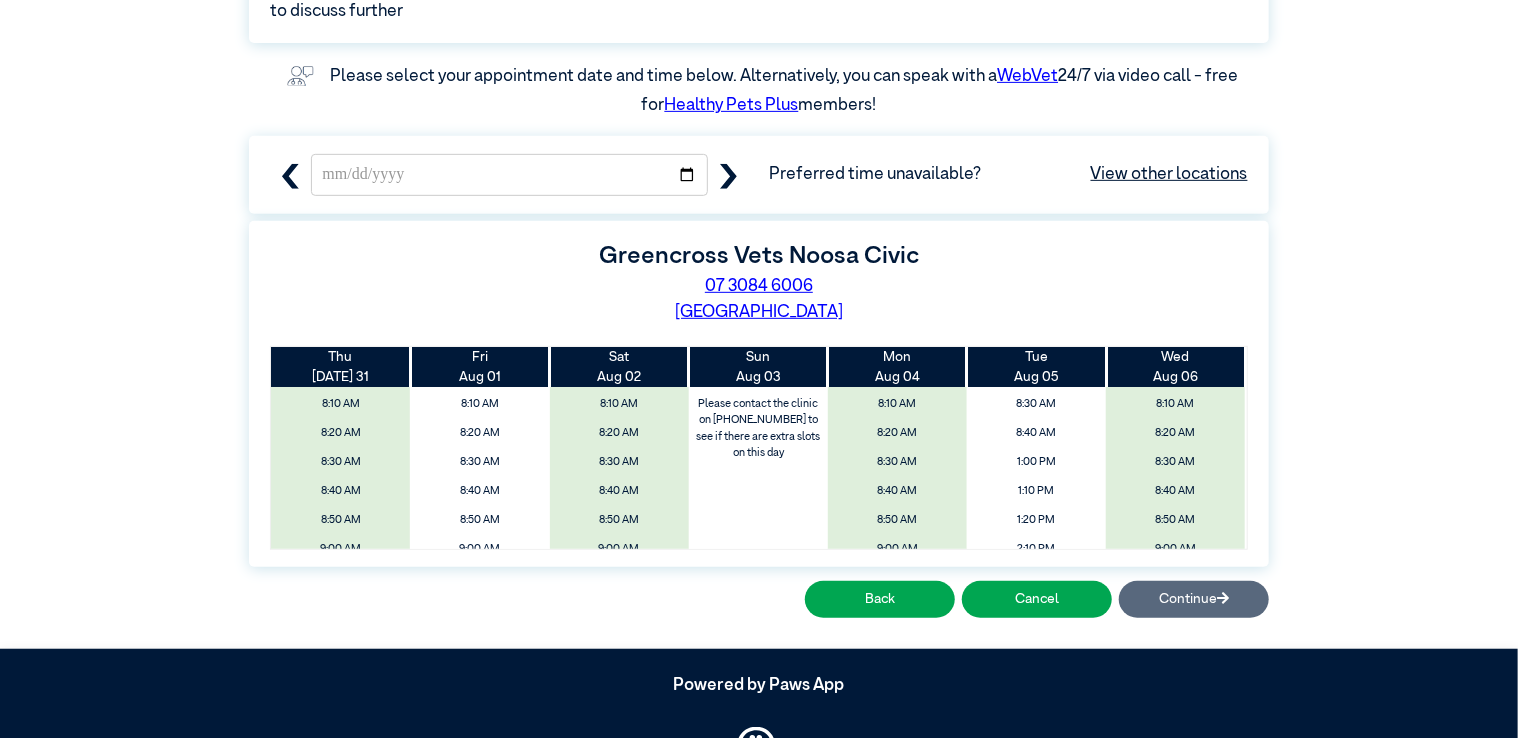 scroll, scrollTop: 408, scrollLeft: 0, axis: vertical 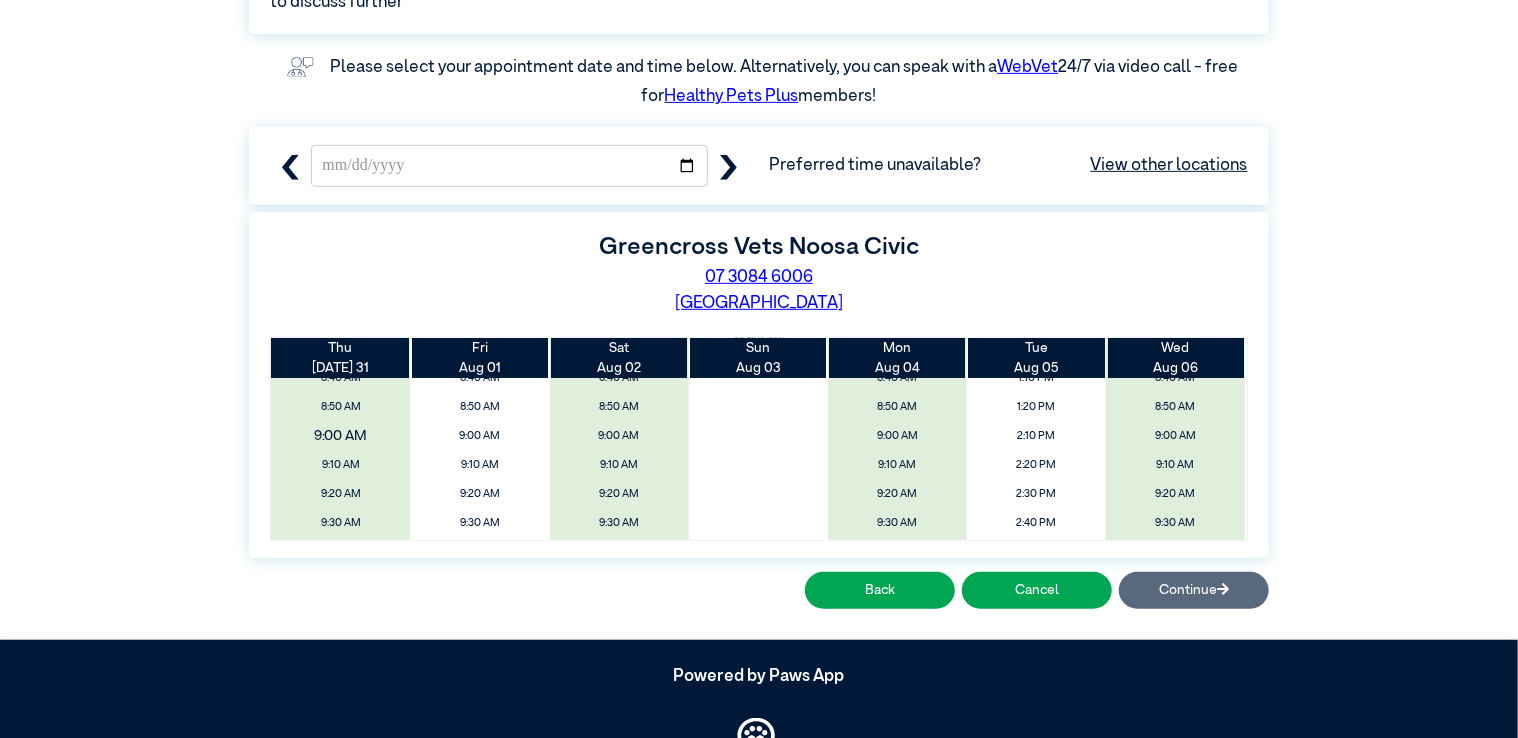click on "9:00 AM" at bounding box center (340, 436) 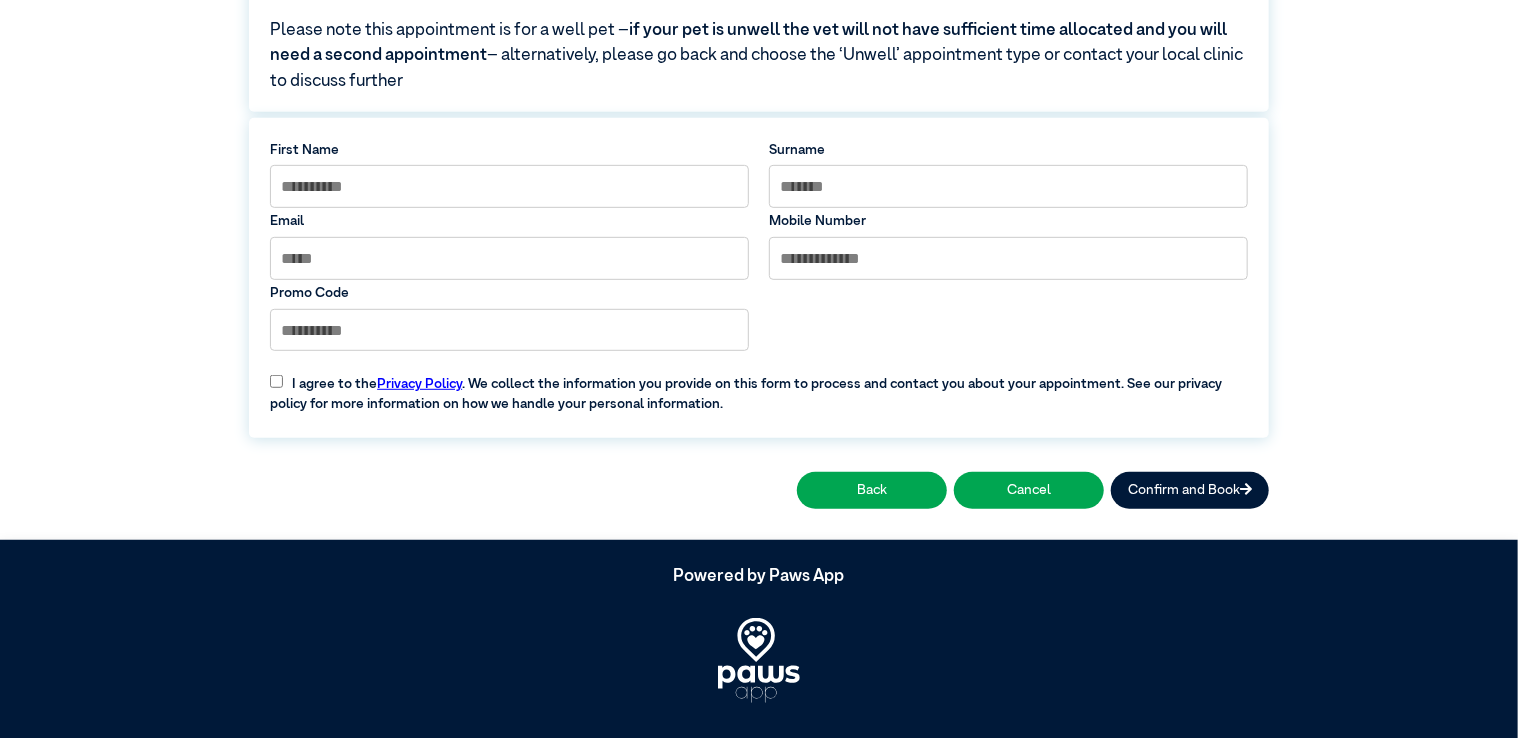 scroll, scrollTop: 89, scrollLeft: 0, axis: vertical 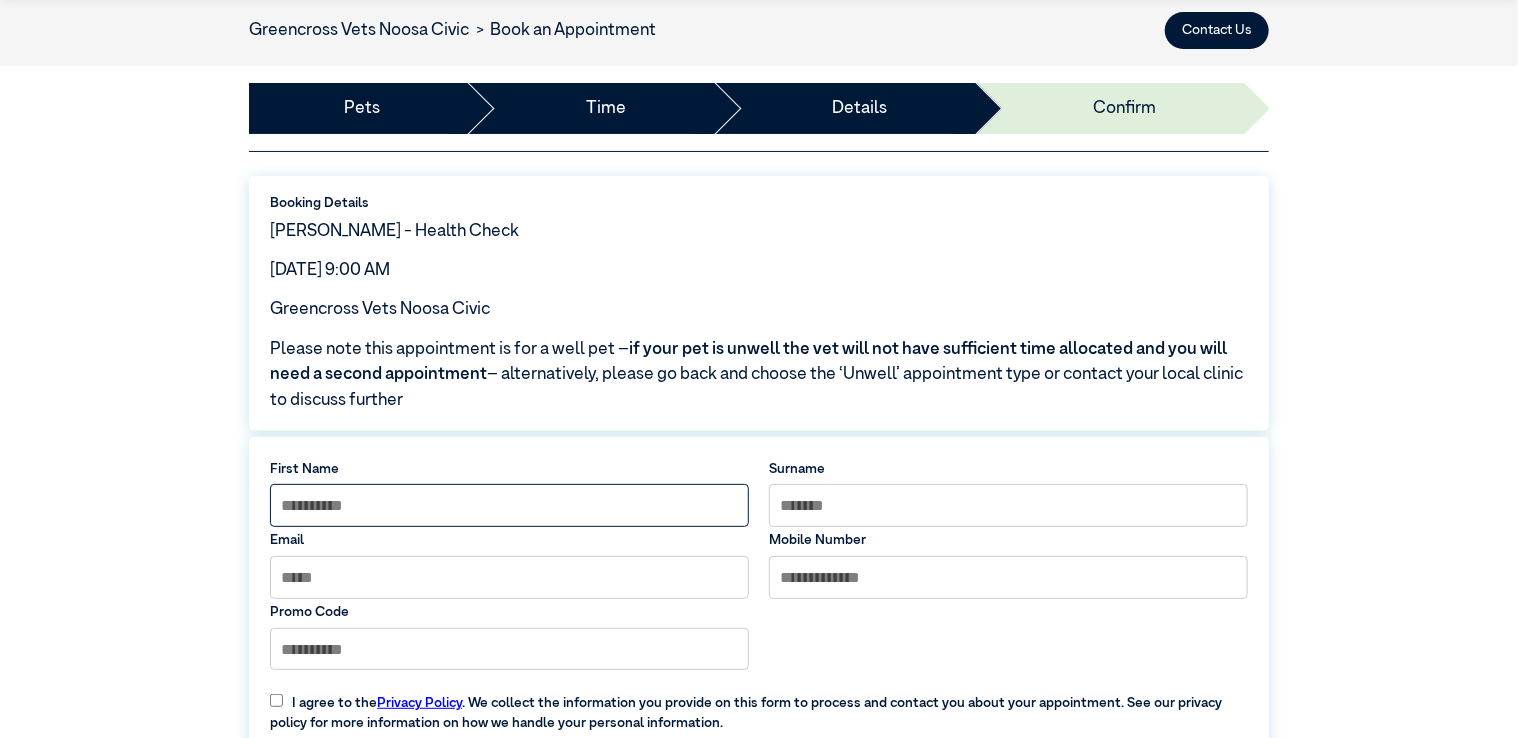 click at bounding box center [509, 505] 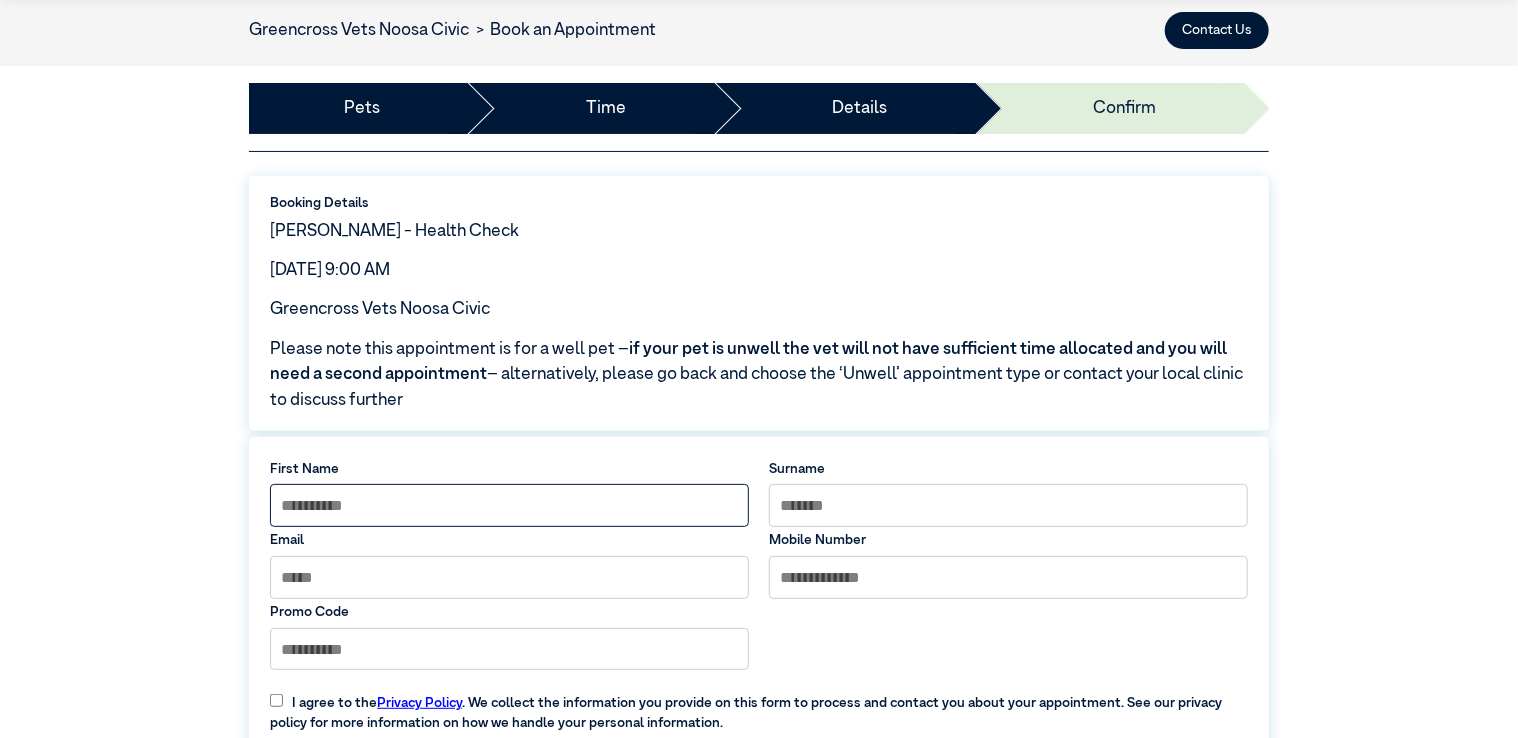 type on "****" 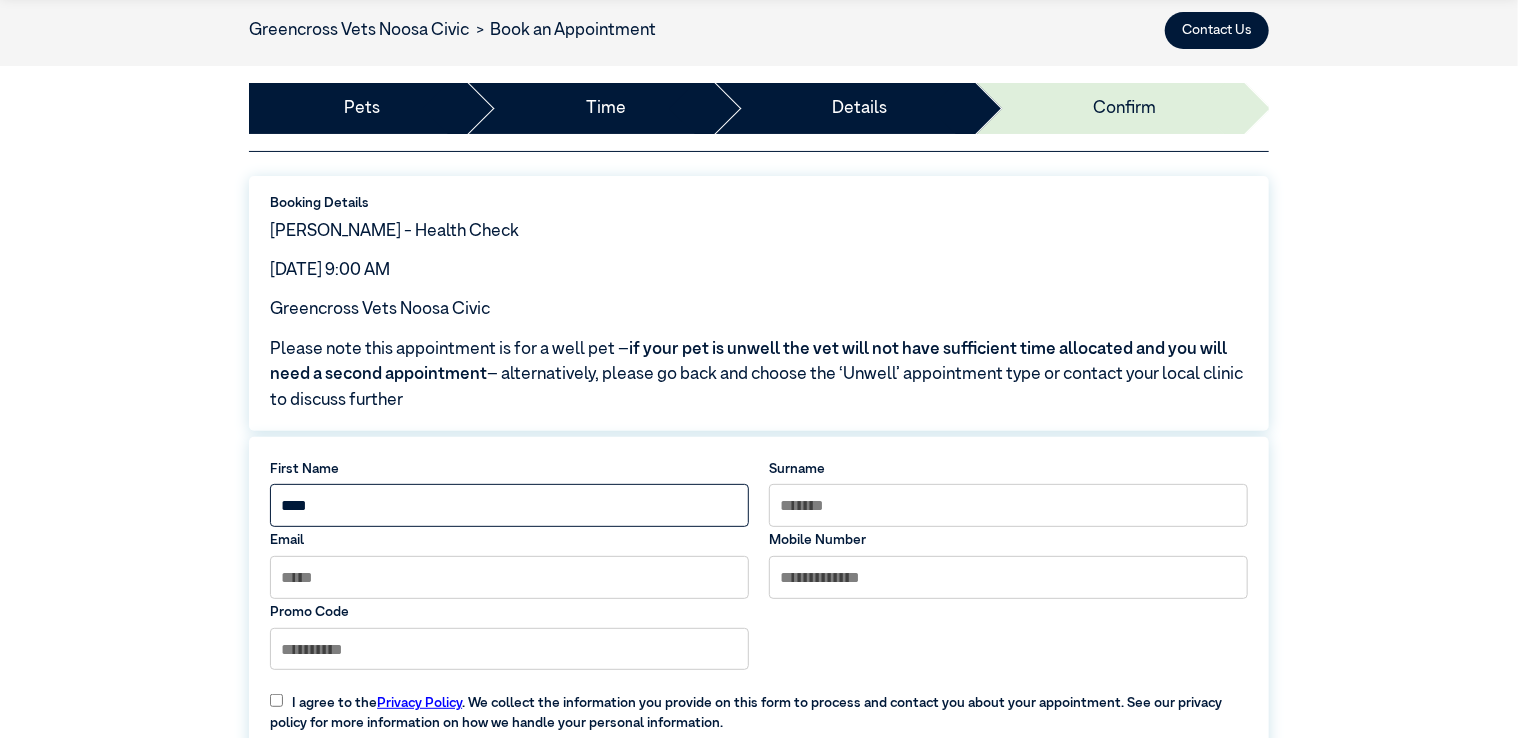 type on "**********" 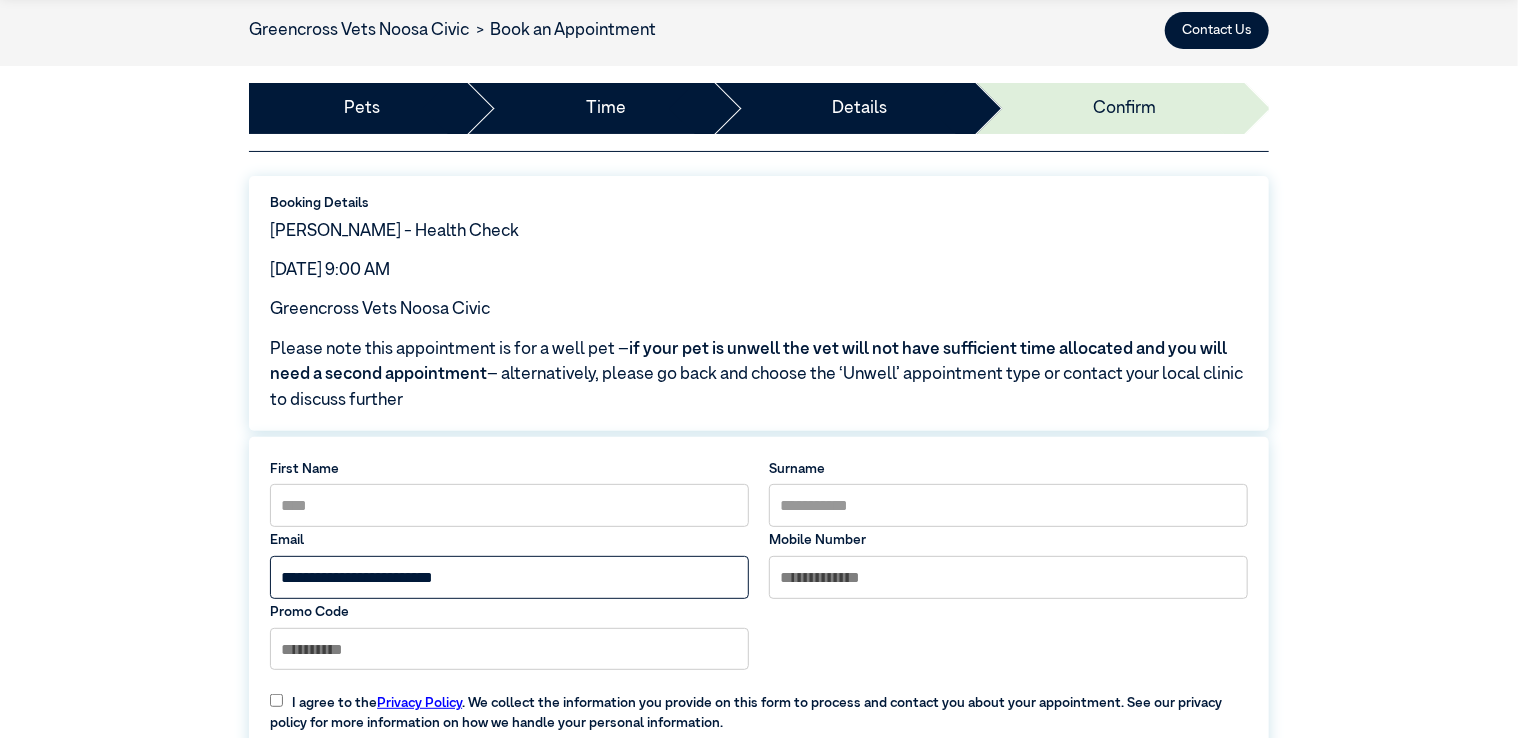 type on "**********" 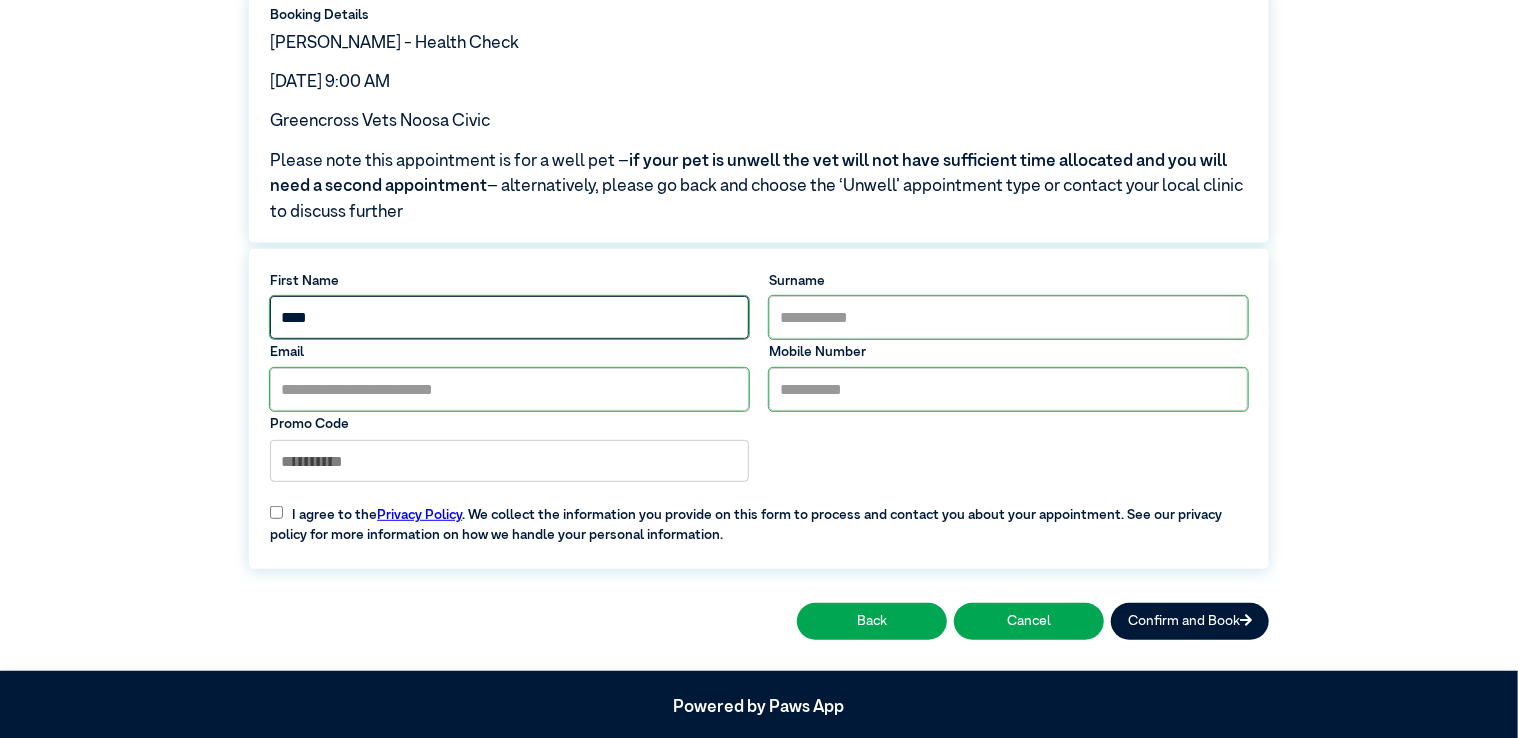 scroll, scrollTop: 289, scrollLeft: 0, axis: vertical 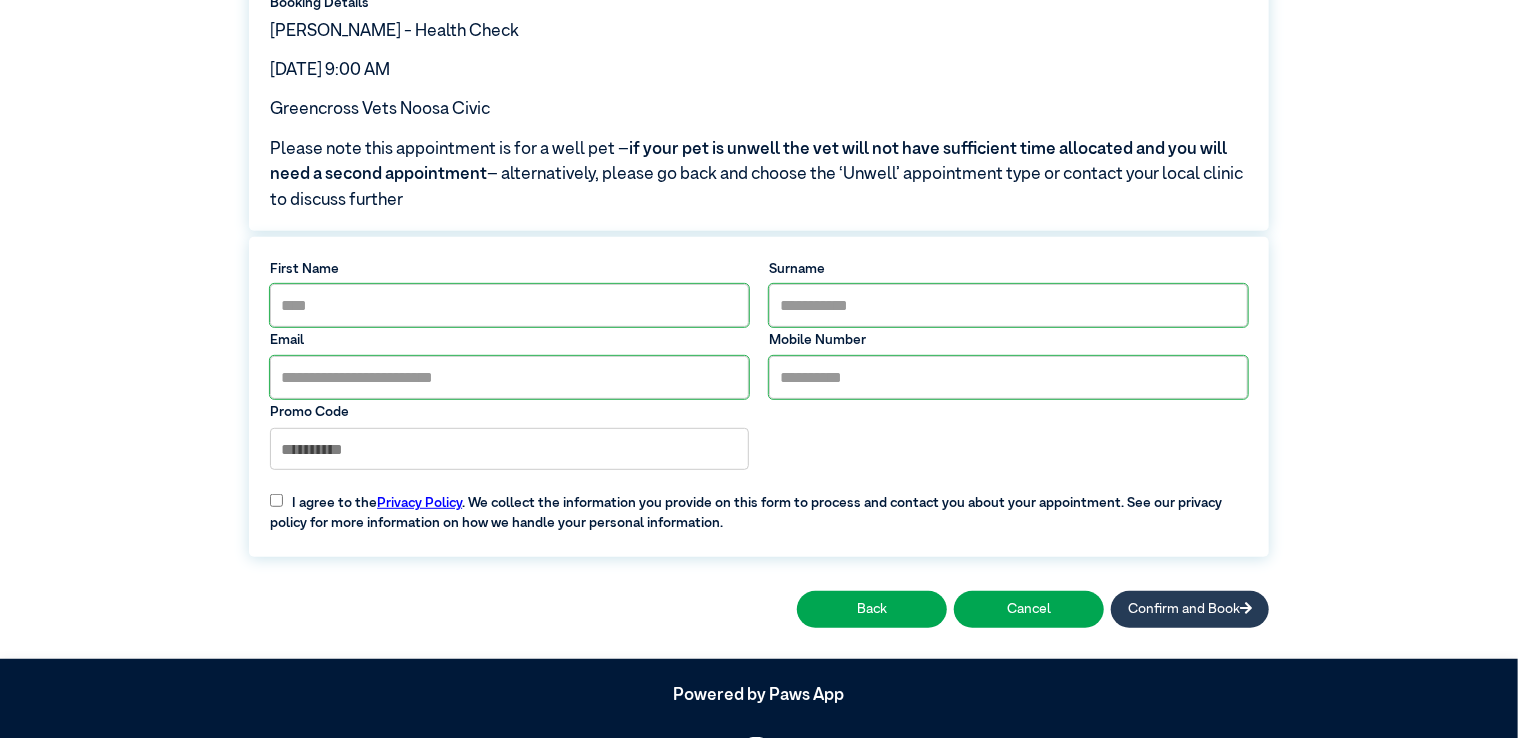 click on "Confirm and Book" at bounding box center [1190, 609] 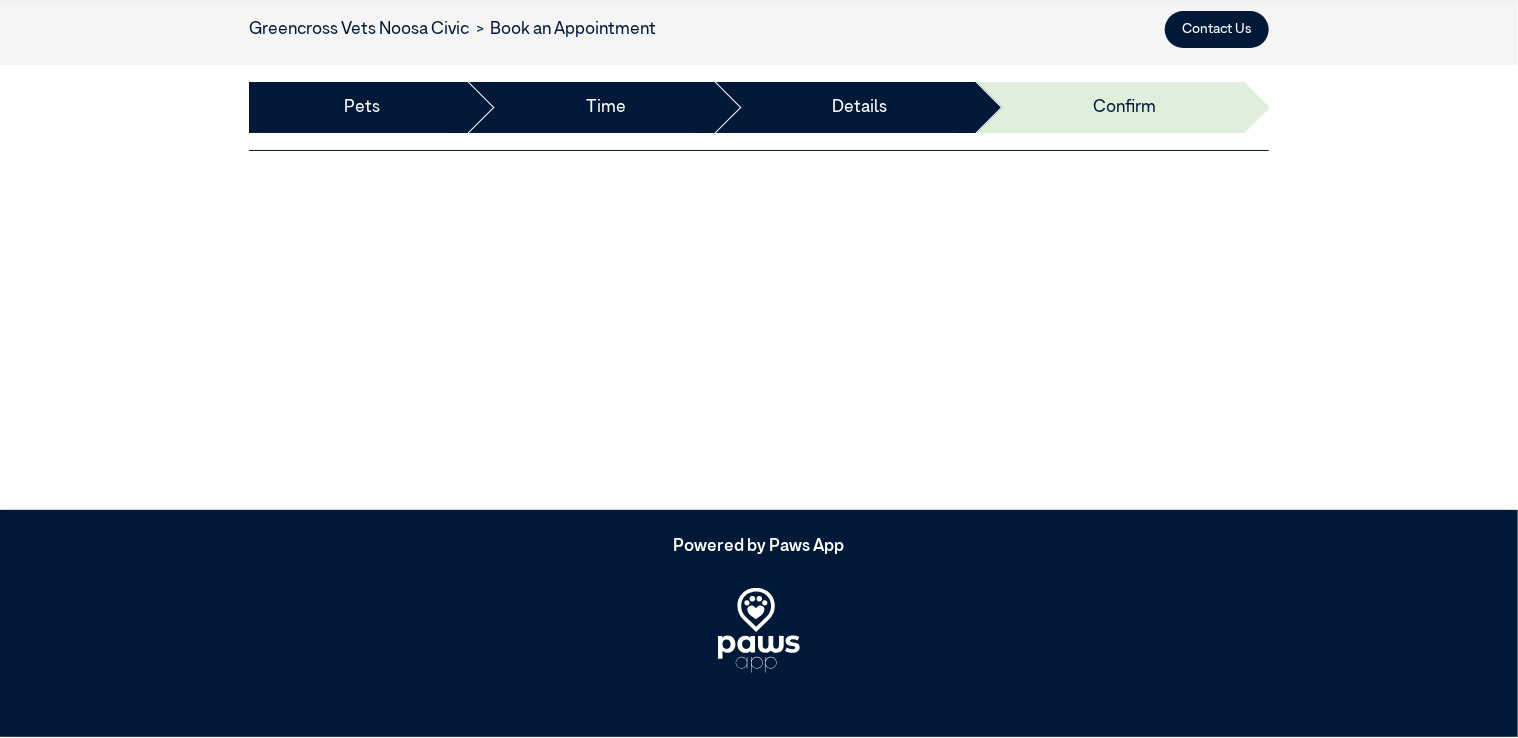 scroll, scrollTop: 34, scrollLeft: 0, axis: vertical 